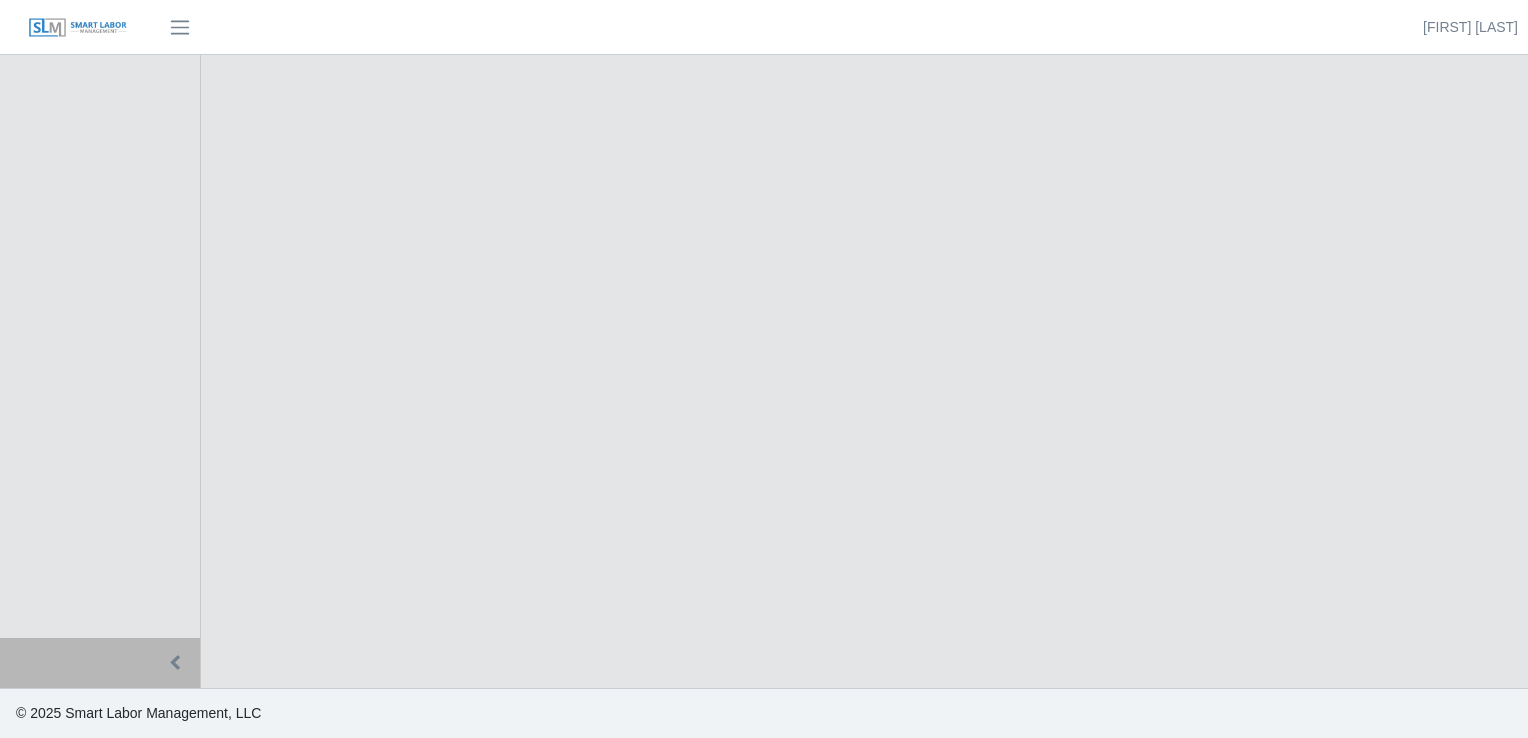 scroll, scrollTop: 0, scrollLeft: 0, axis: both 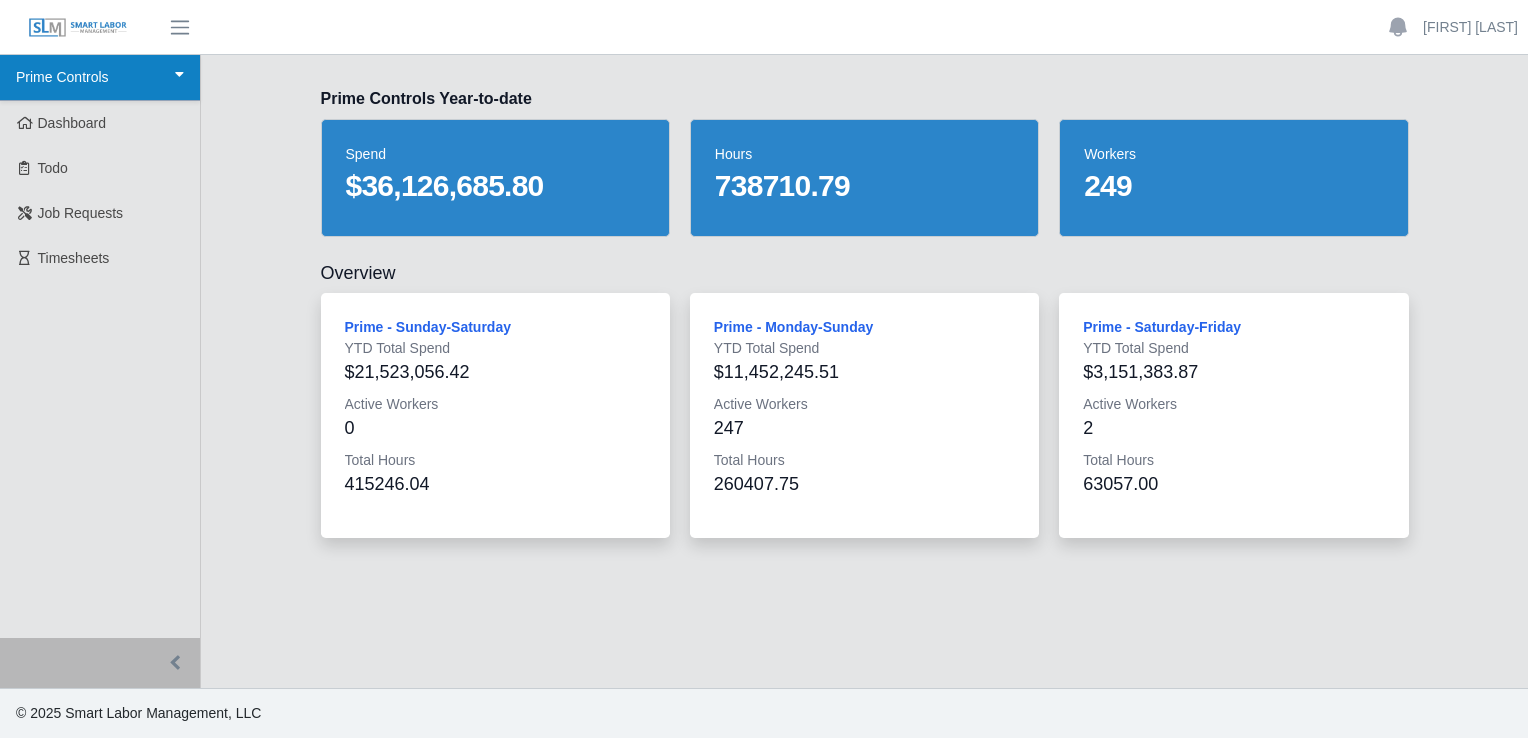 click at bounding box center (179, 74) 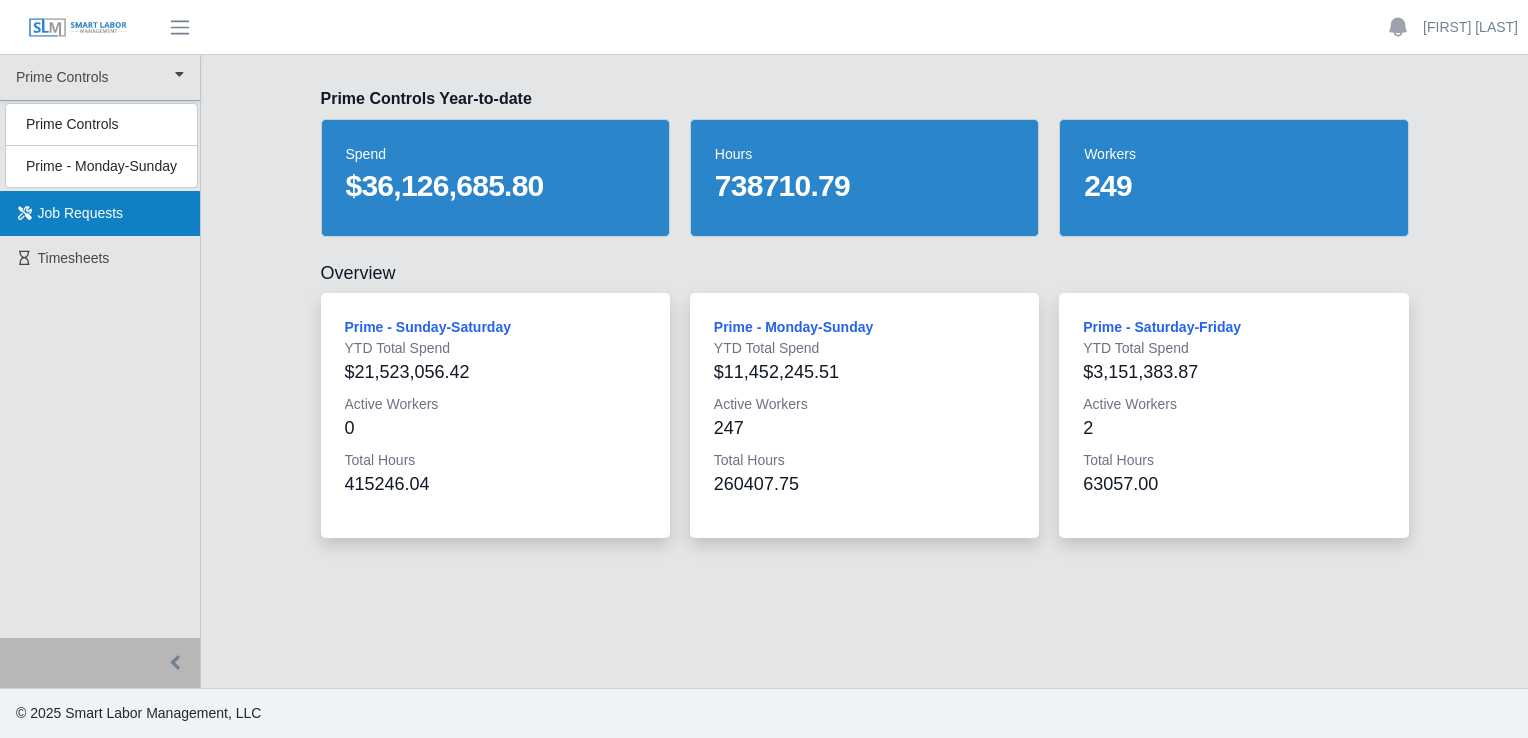 click on "Job Requests" at bounding box center (81, 213) 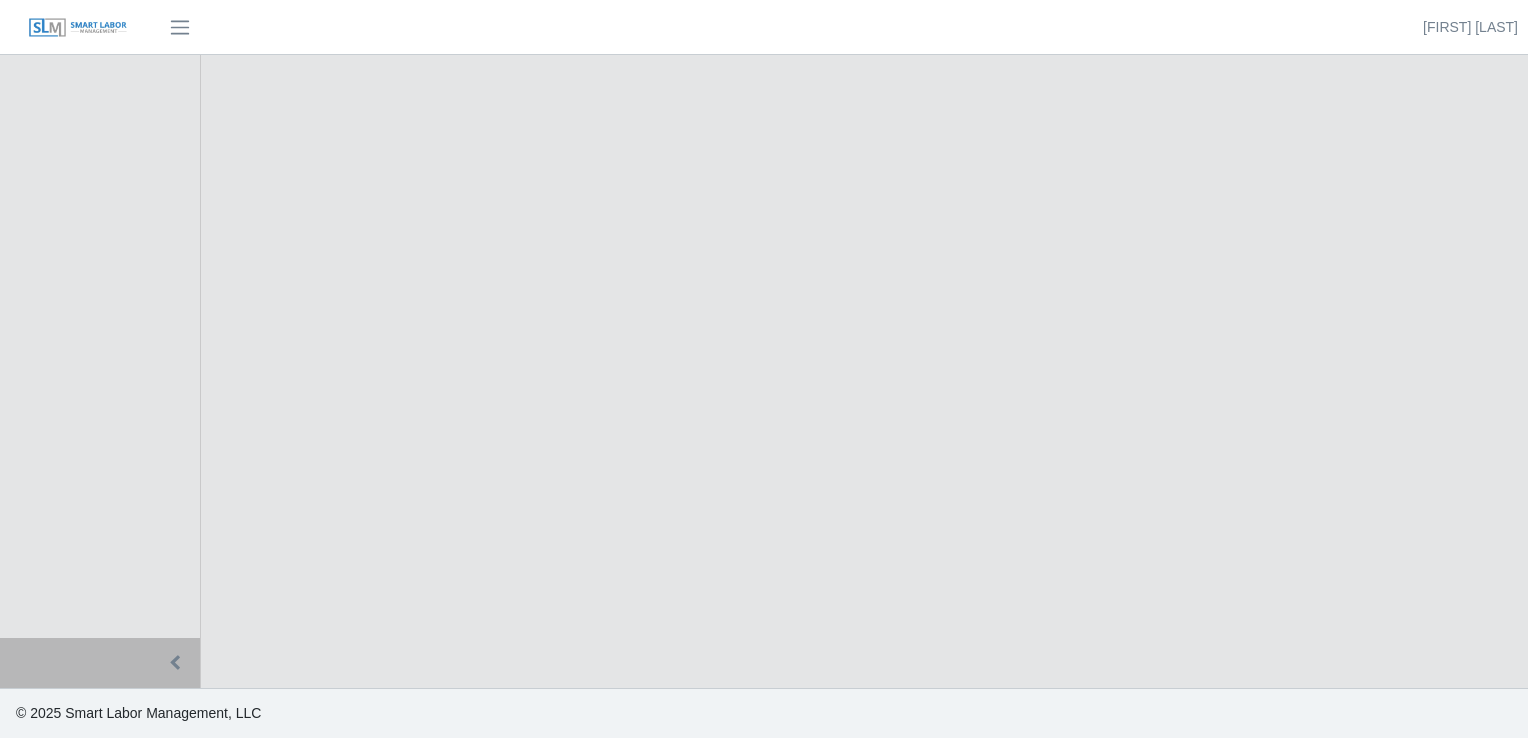 scroll, scrollTop: 0, scrollLeft: 0, axis: both 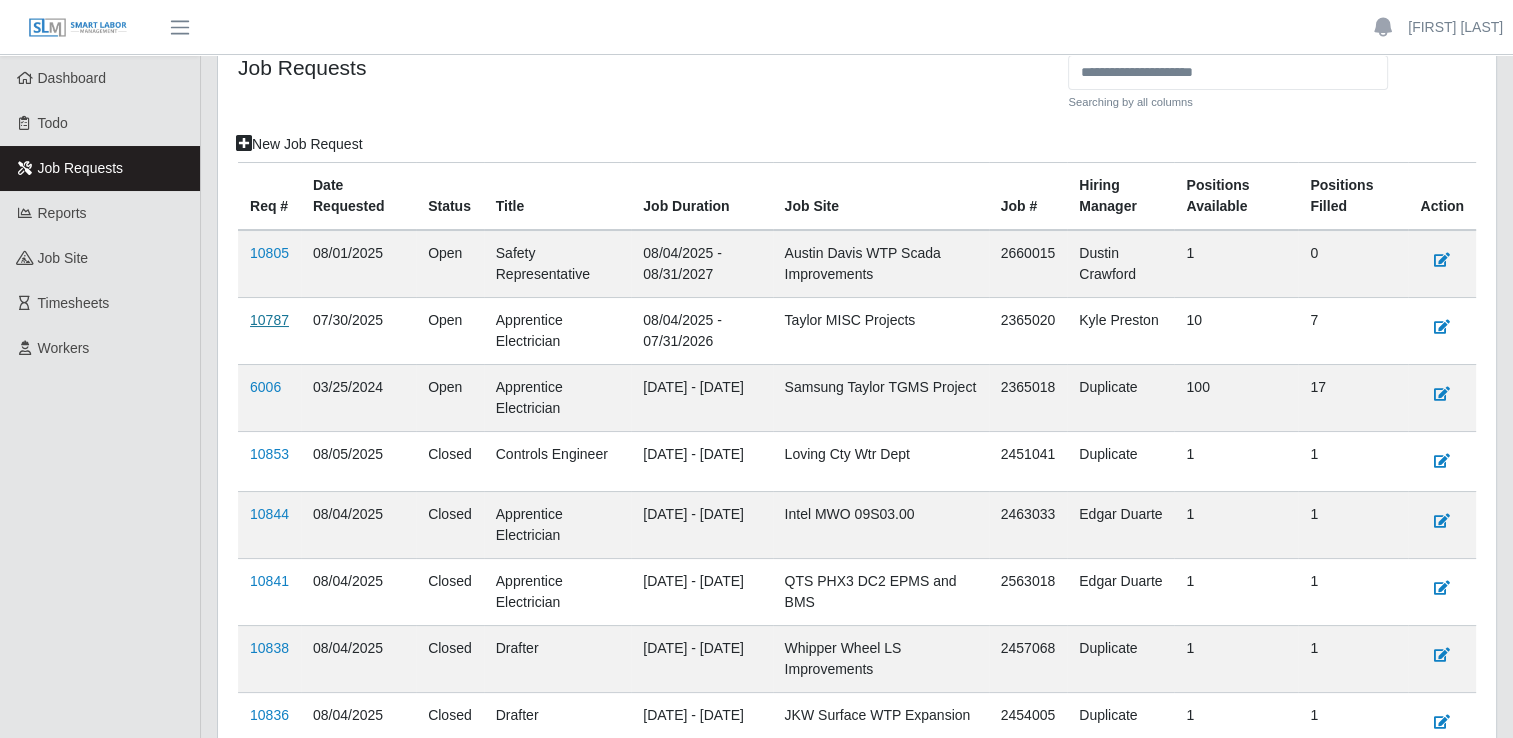 click on "10787" at bounding box center [269, 320] 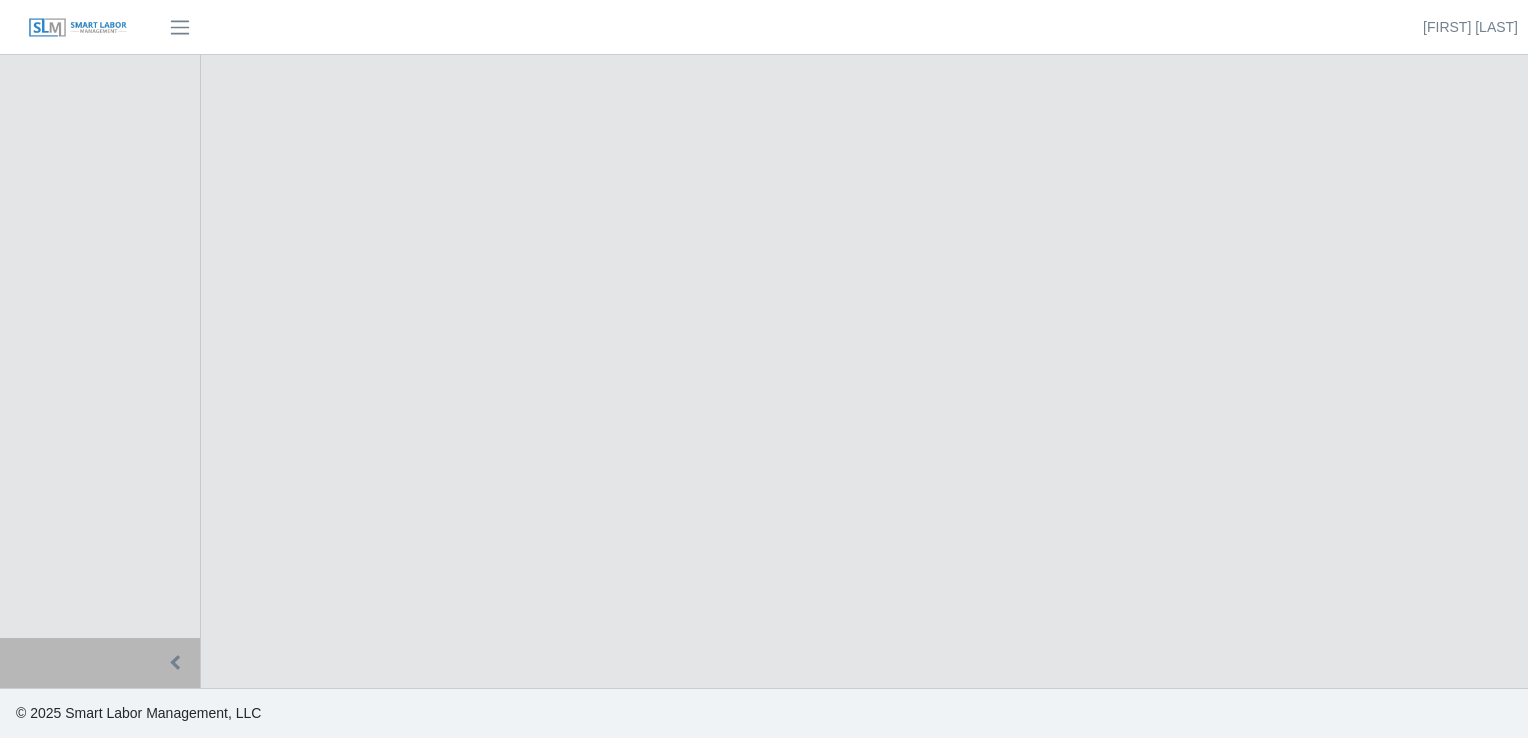 scroll, scrollTop: 0, scrollLeft: 0, axis: both 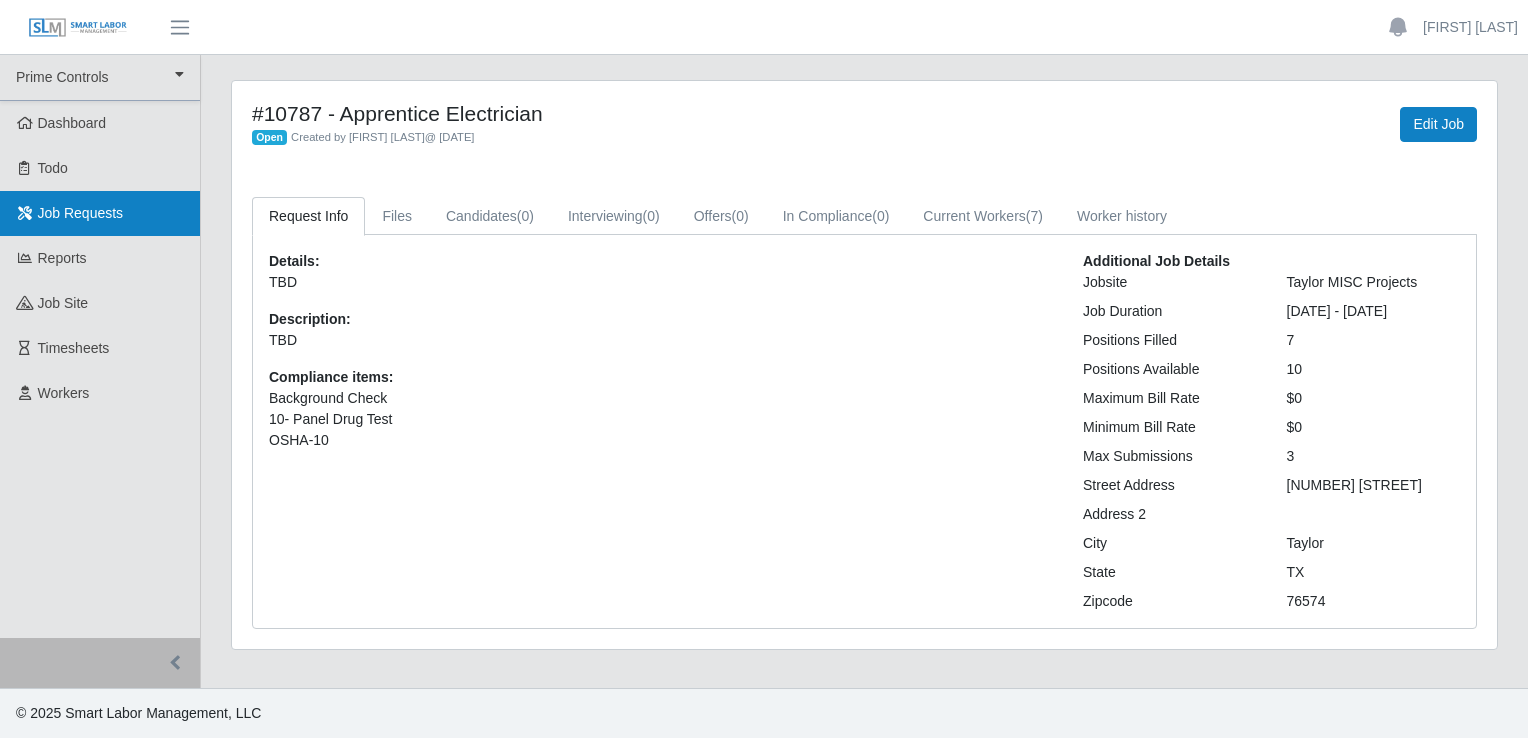 click on "Job Requests" at bounding box center [81, 213] 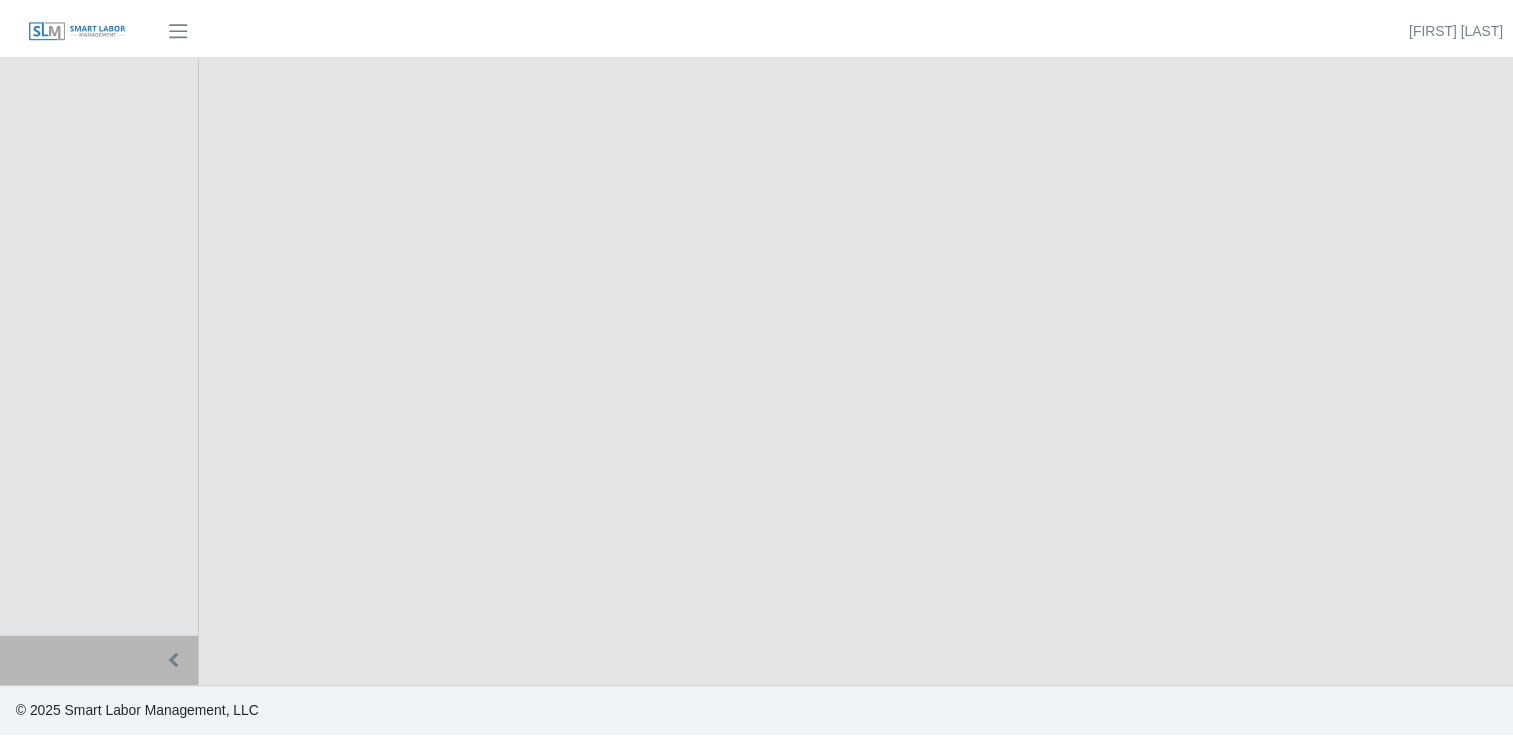 scroll, scrollTop: 0, scrollLeft: 0, axis: both 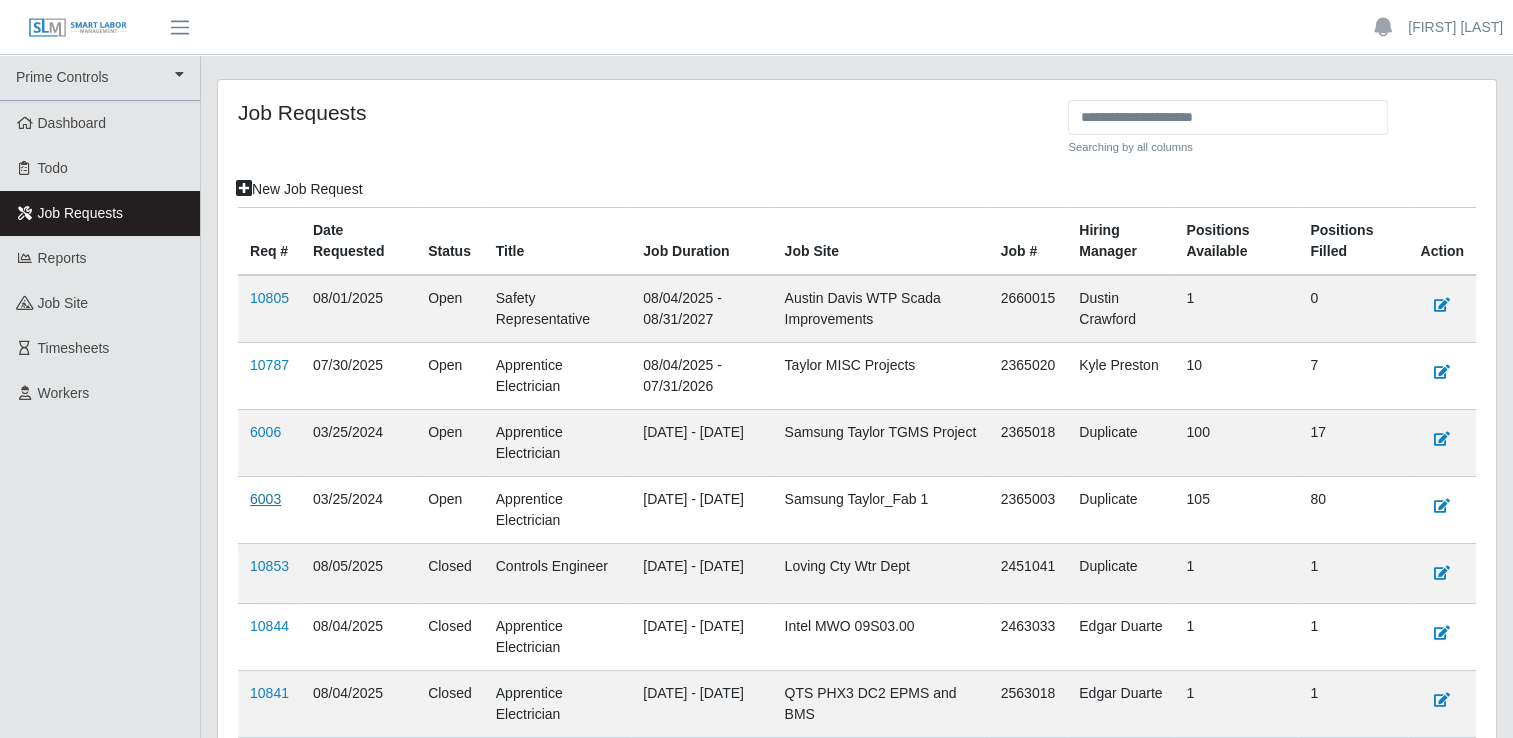 click on "6003" at bounding box center (265, 499) 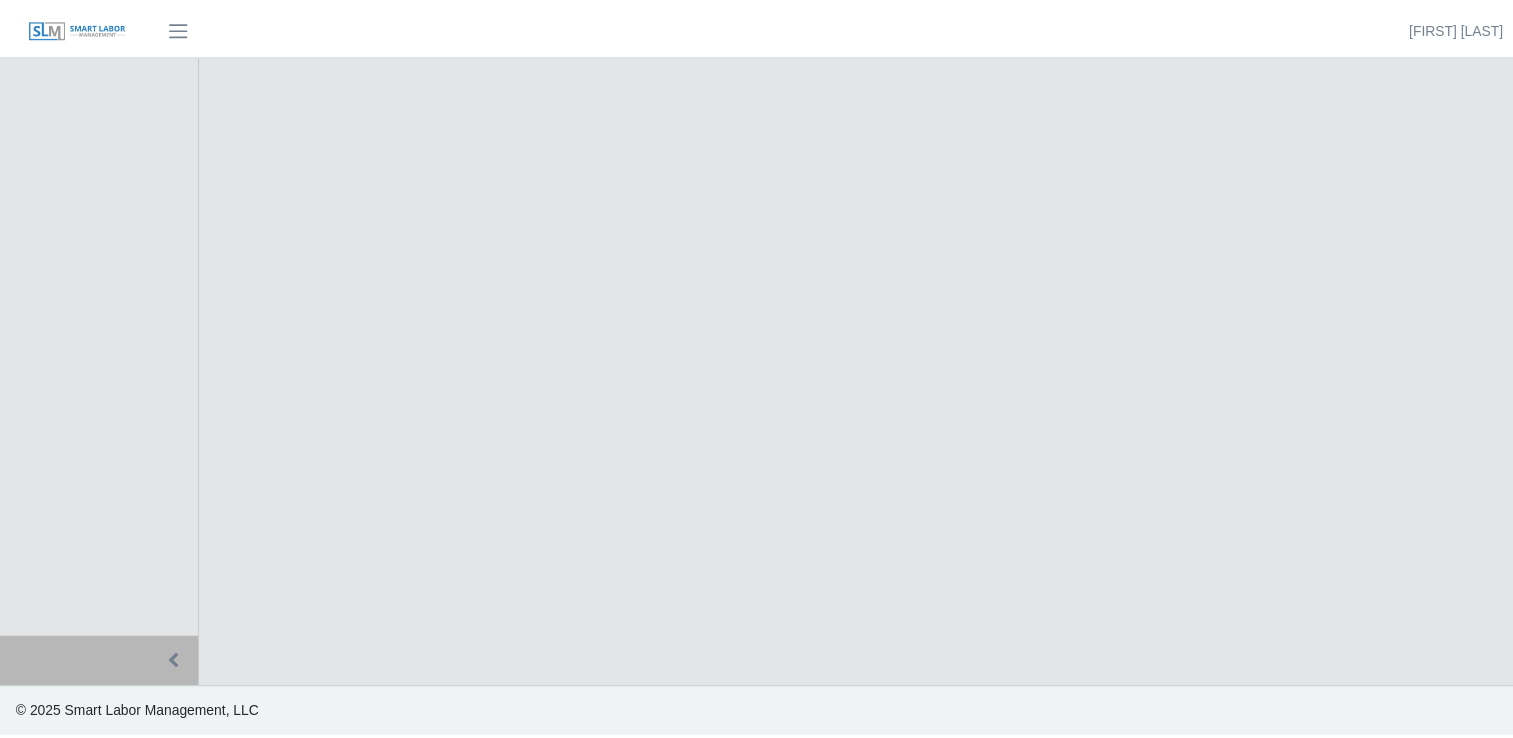 scroll, scrollTop: 0, scrollLeft: 0, axis: both 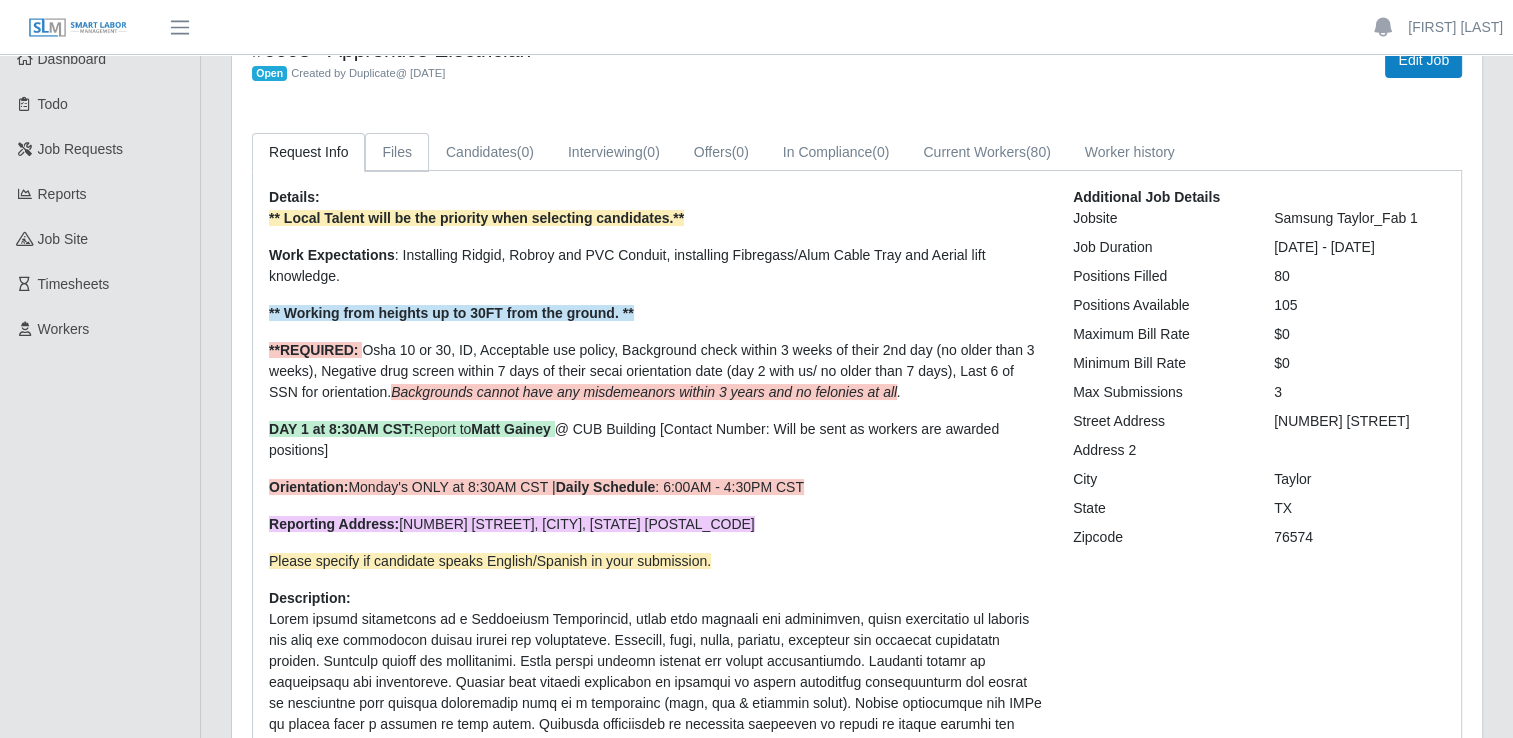 click on "Files" at bounding box center [397, 152] 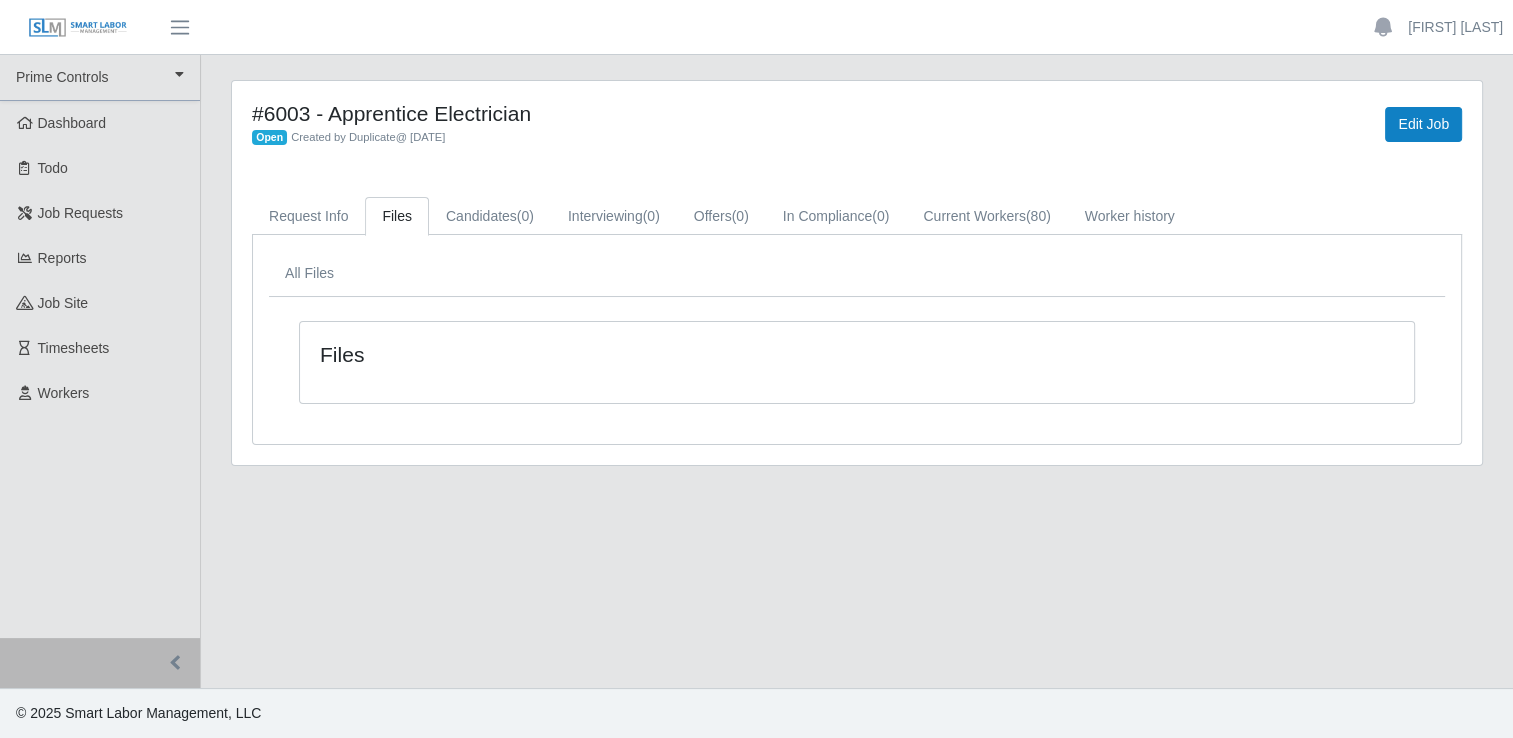 scroll, scrollTop: 0, scrollLeft: 0, axis: both 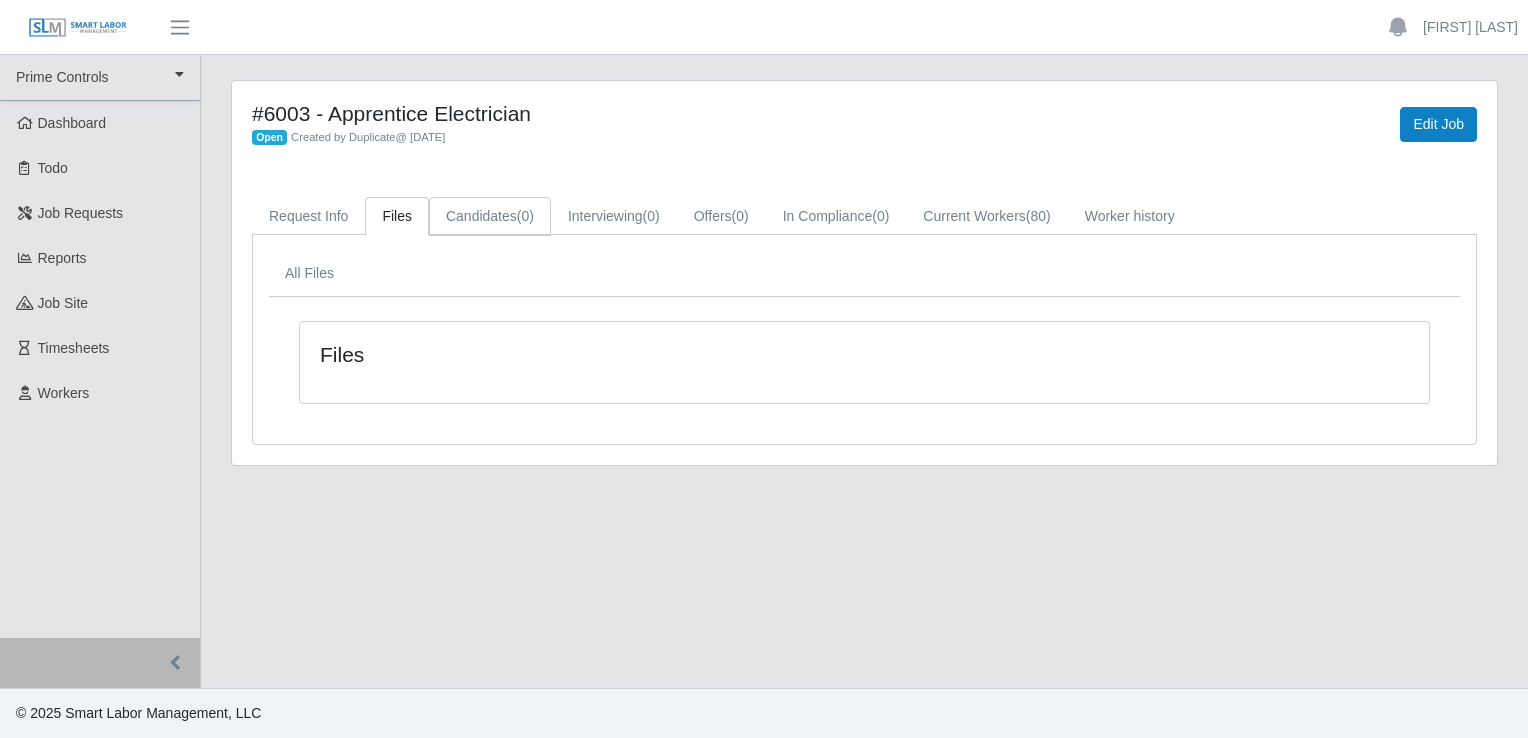 click on "Candidates  (0)" at bounding box center [490, 216] 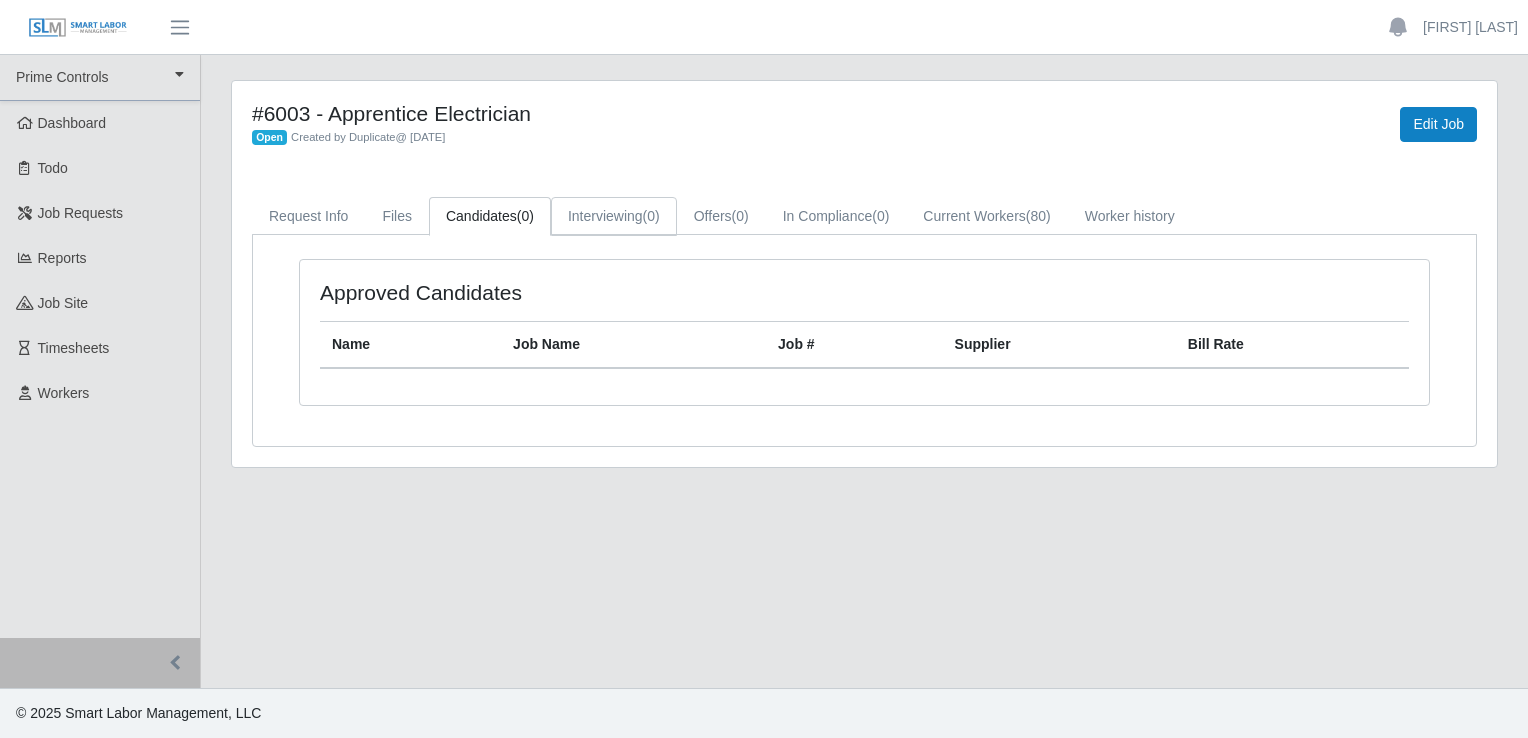 click on "Interviewing
(0)" at bounding box center [614, 216] 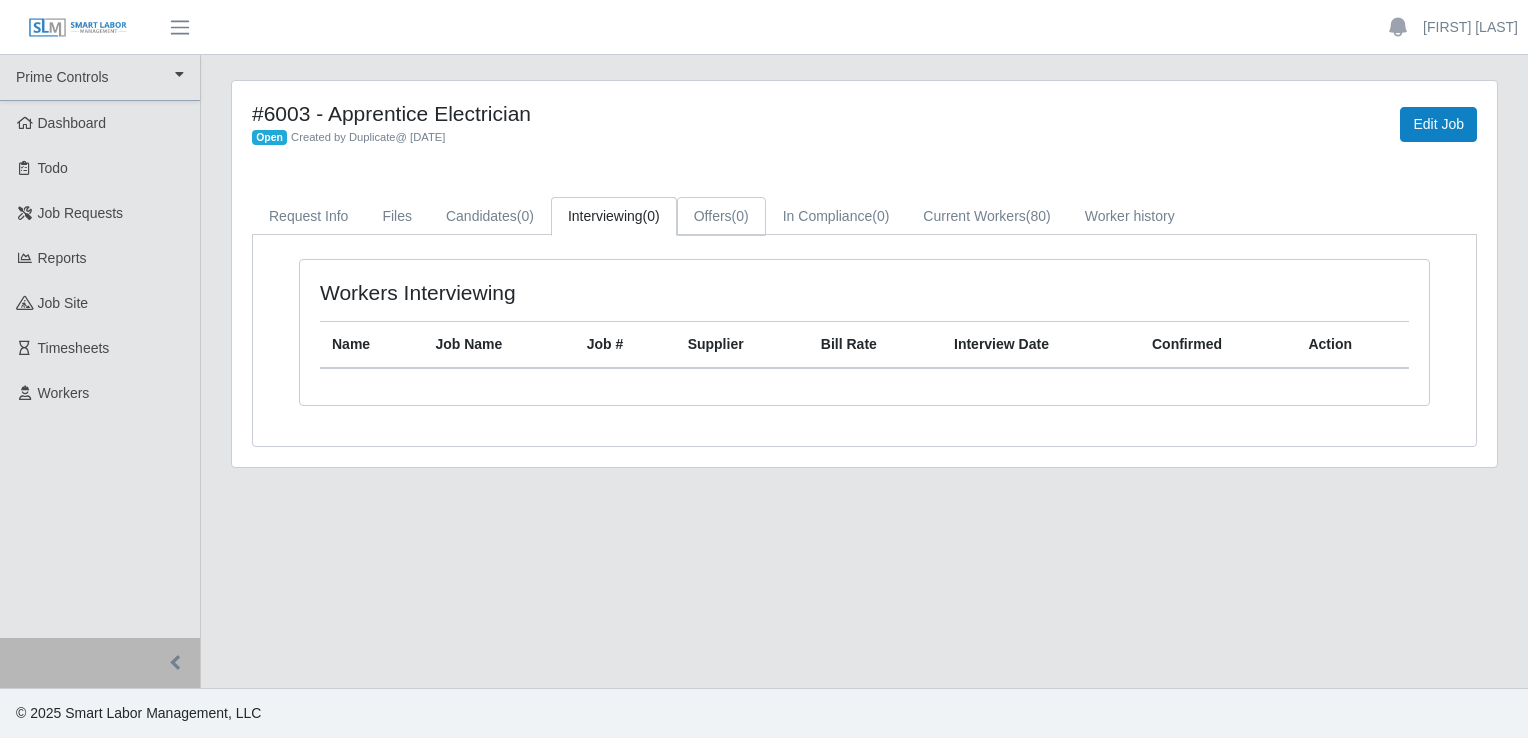 click on "(0)" at bounding box center [740, 216] 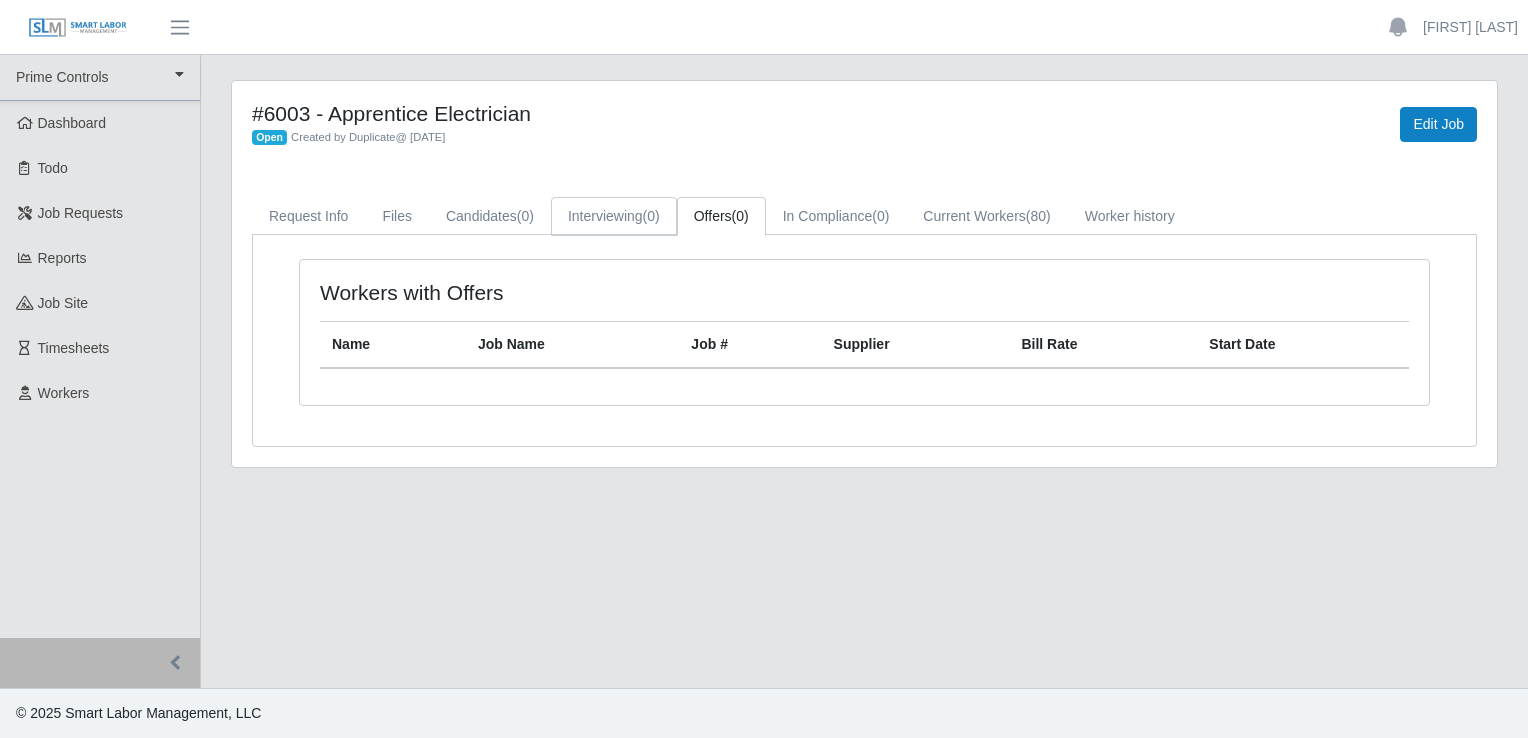 click on "Interviewing
(0)" at bounding box center [614, 216] 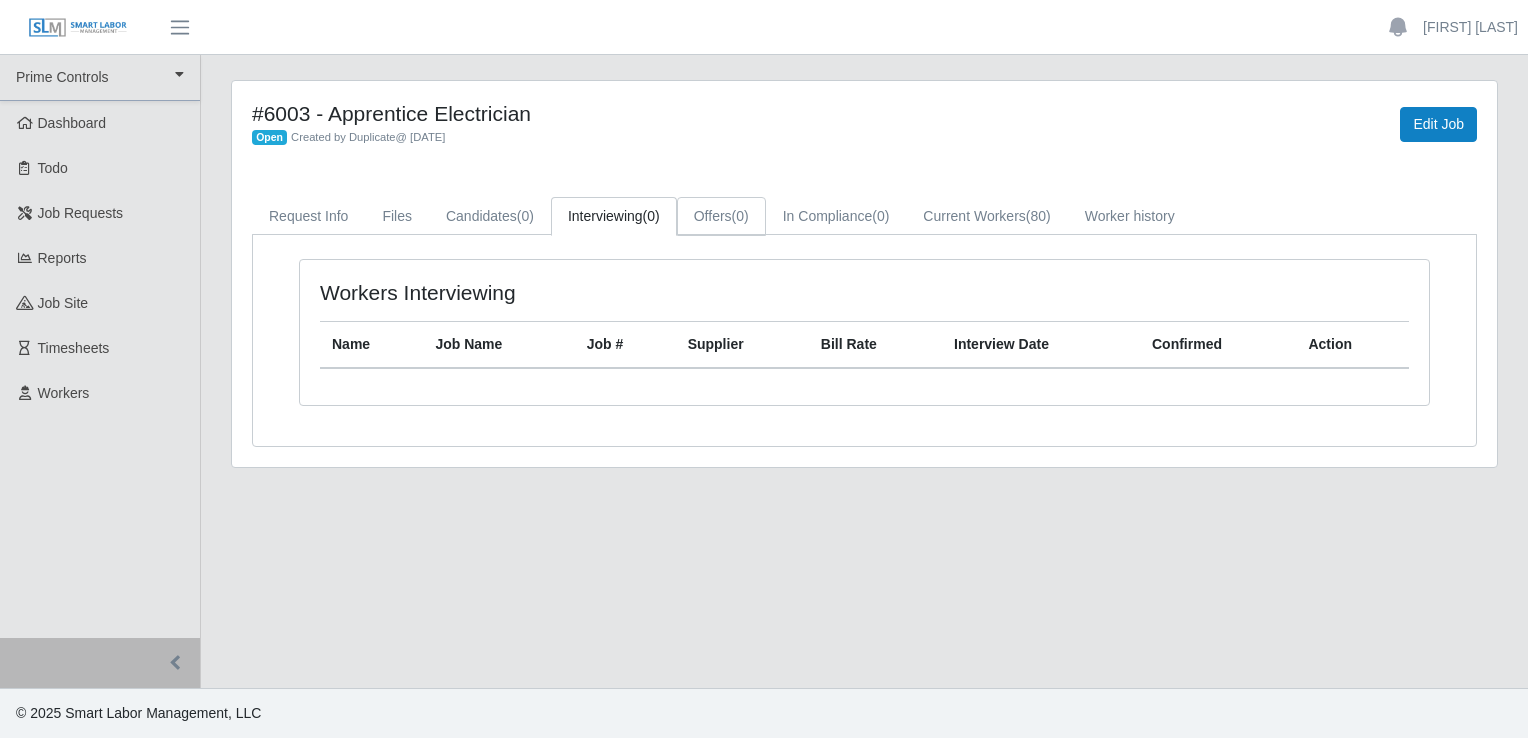 click on "Offers  (0)" at bounding box center (721, 216) 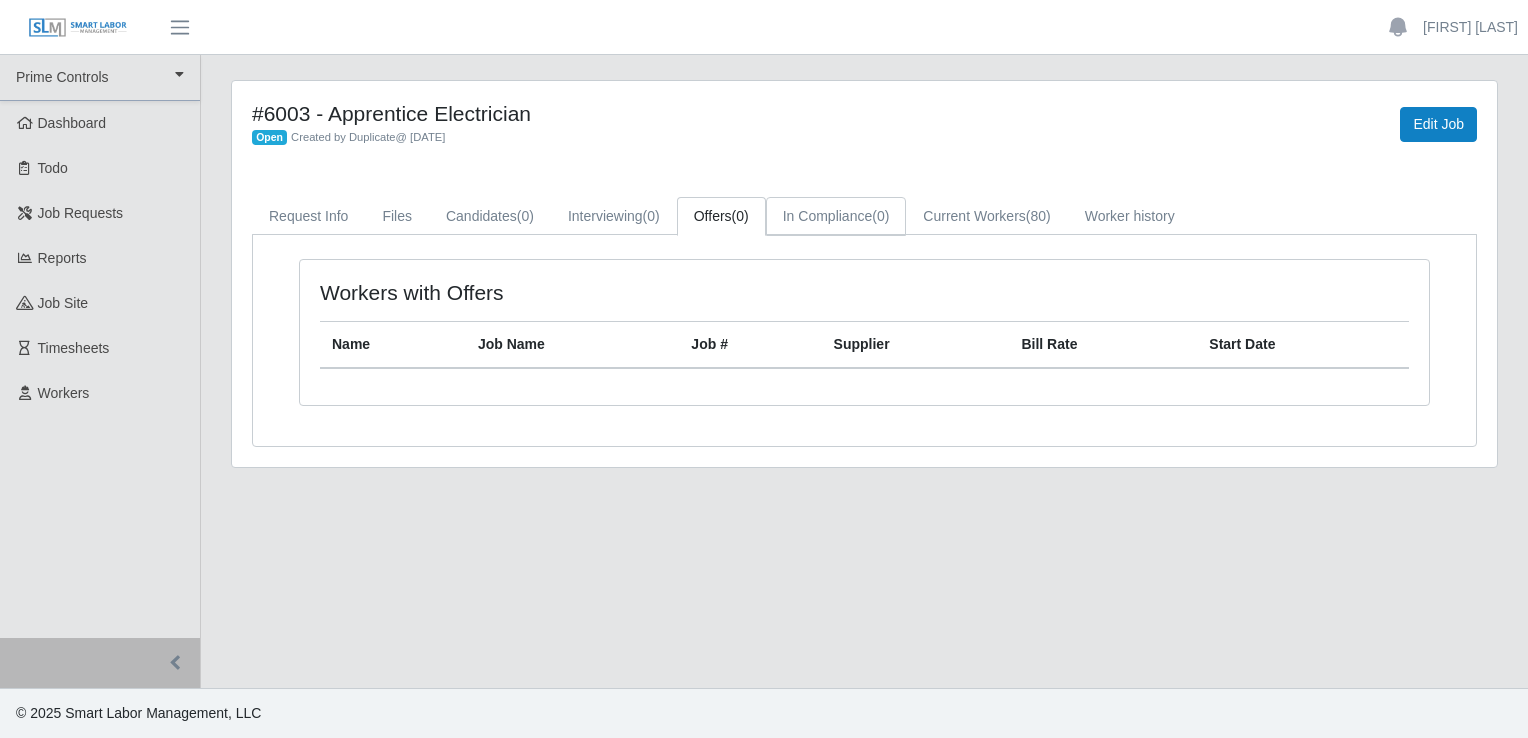 click on "In Compliance  (0)" at bounding box center [836, 216] 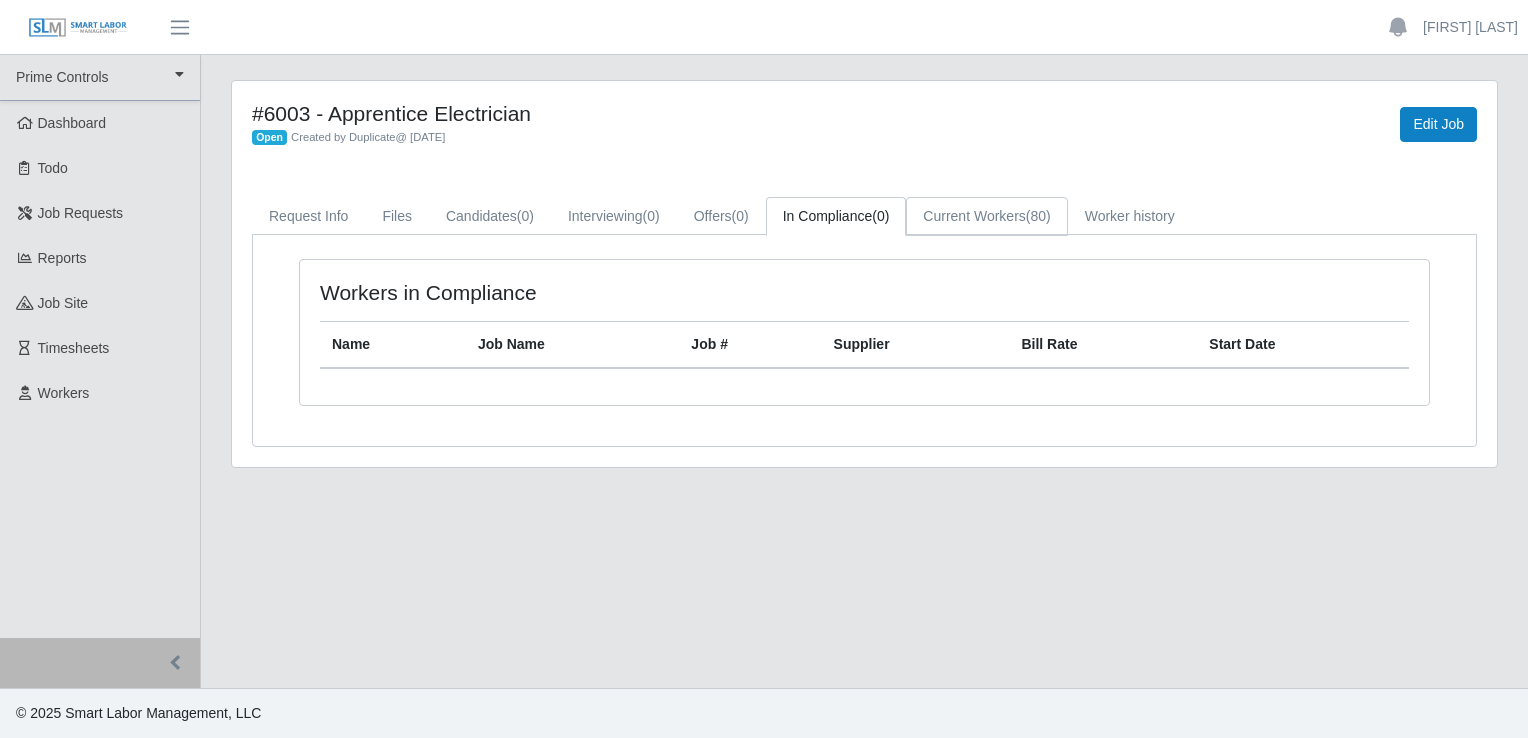 click on "Current Workers  (80)" at bounding box center [986, 216] 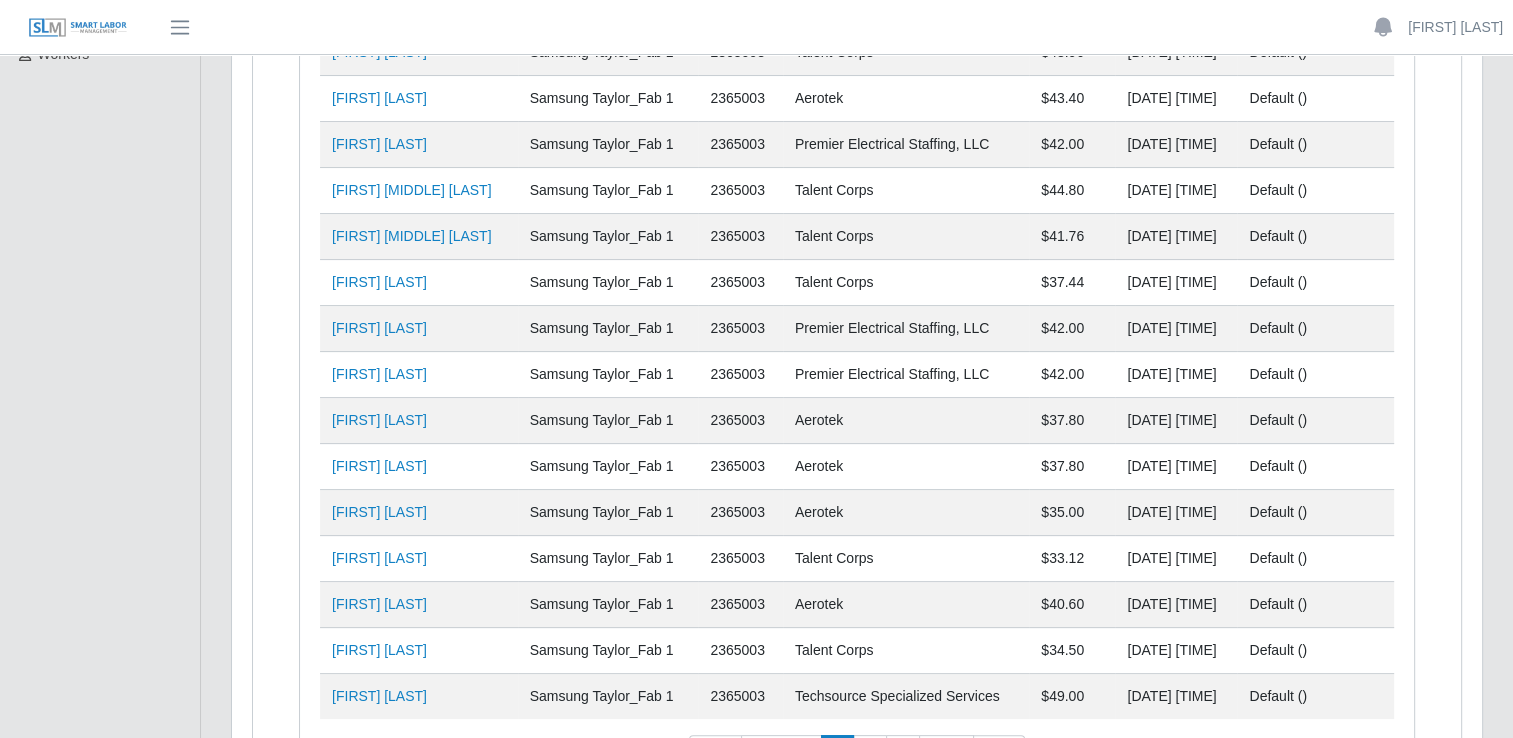 scroll, scrollTop: 349, scrollLeft: 0, axis: vertical 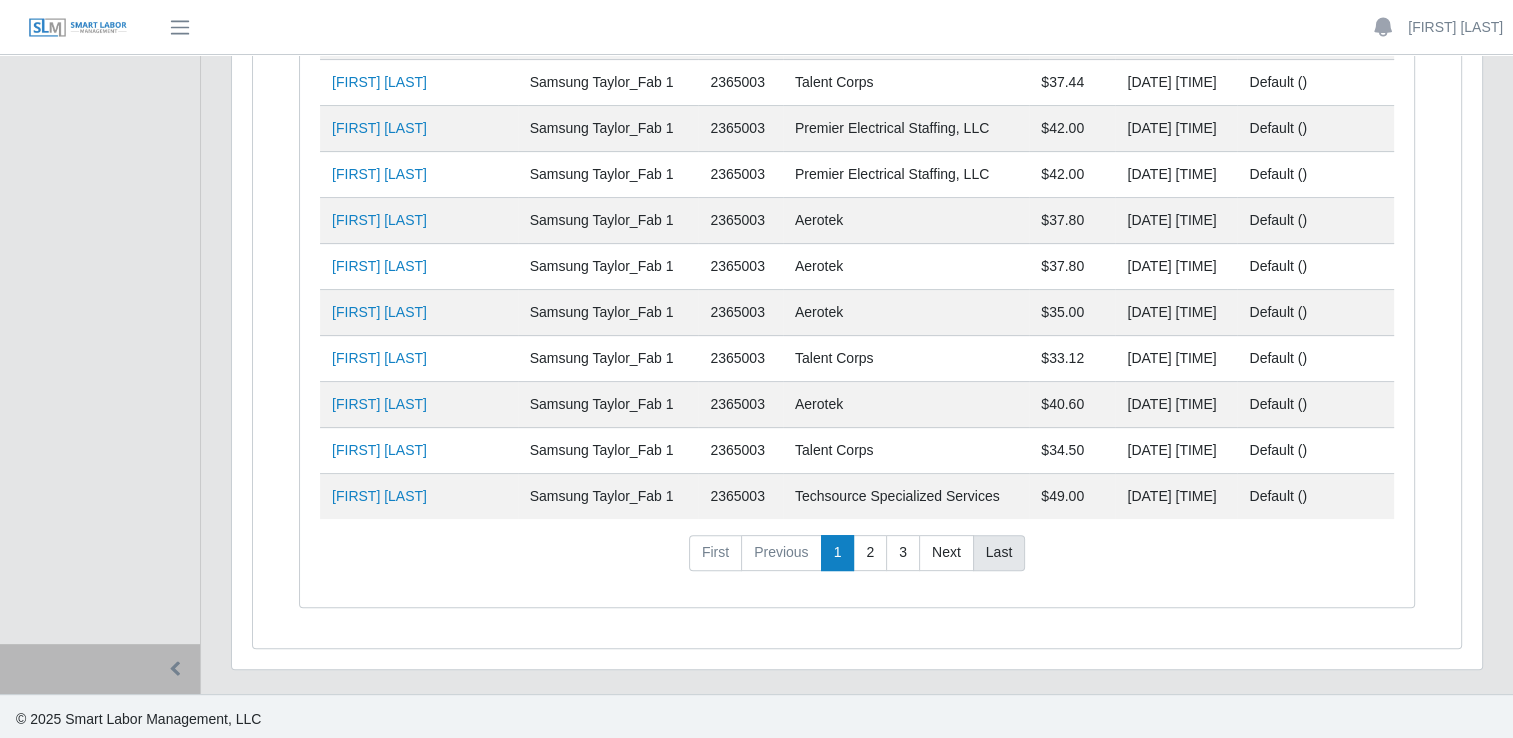 click on "Last" at bounding box center [999, 553] 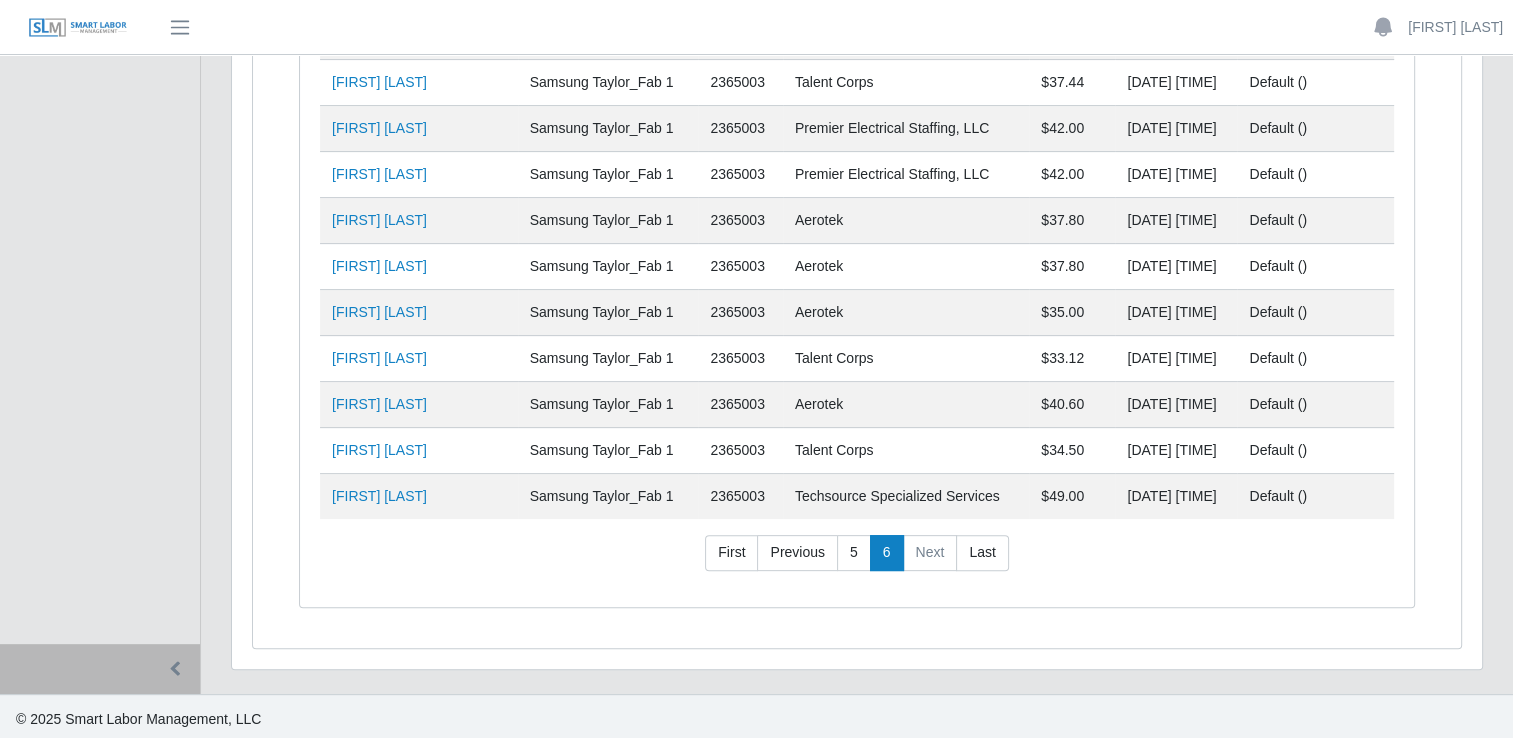 scroll, scrollTop: 80, scrollLeft: 0, axis: vertical 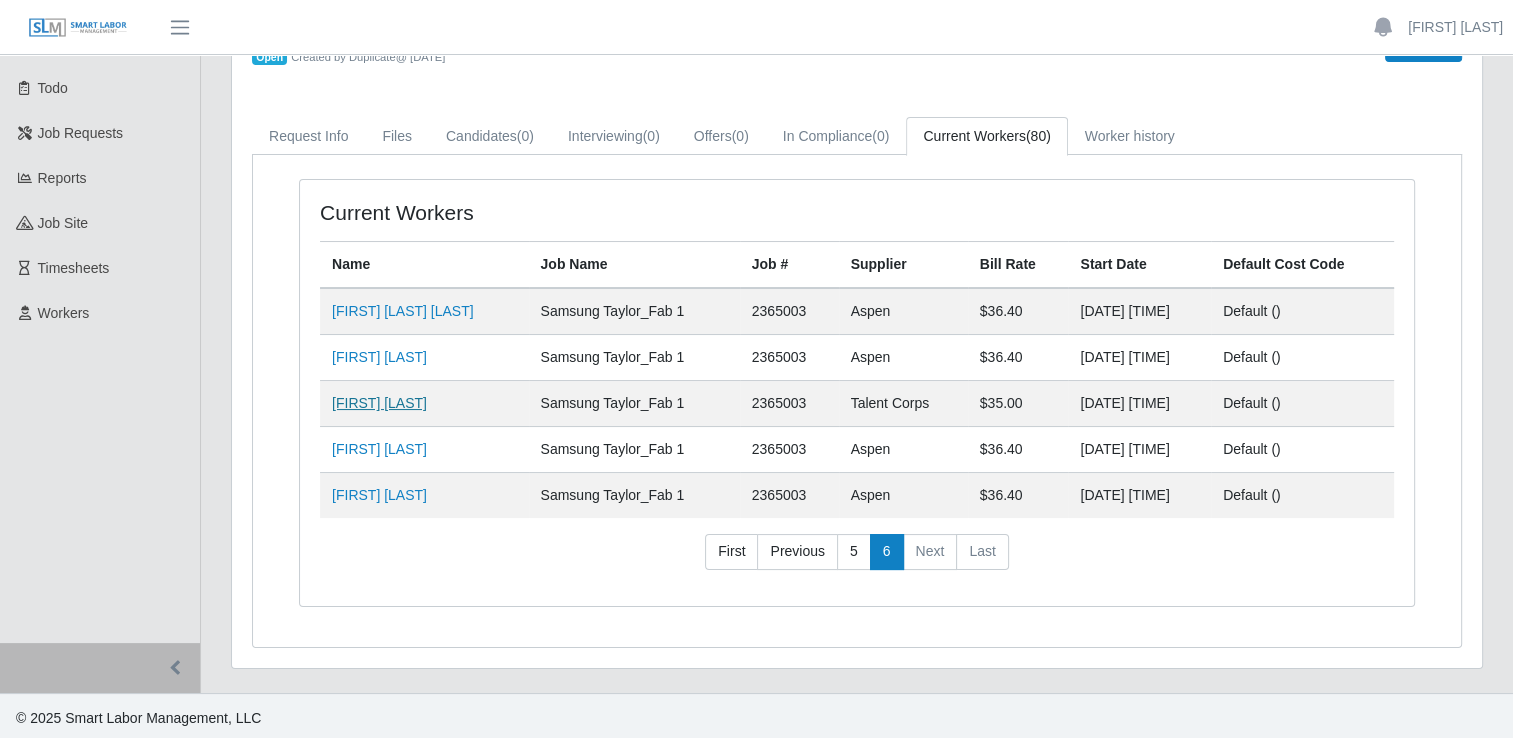 click on "Tyler    Barker" at bounding box center (379, 403) 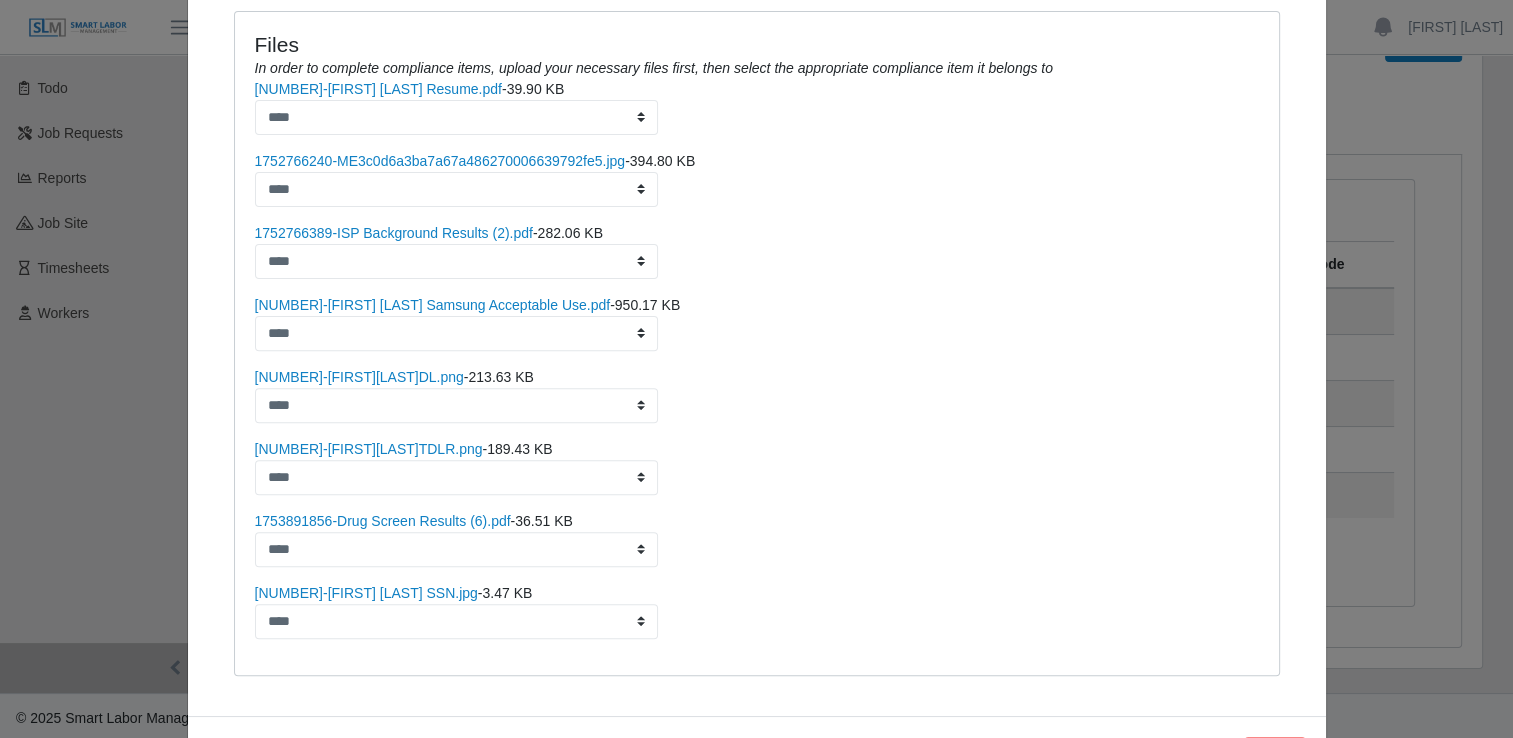scroll, scrollTop: 612, scrollLeft: 0, axis: vertical 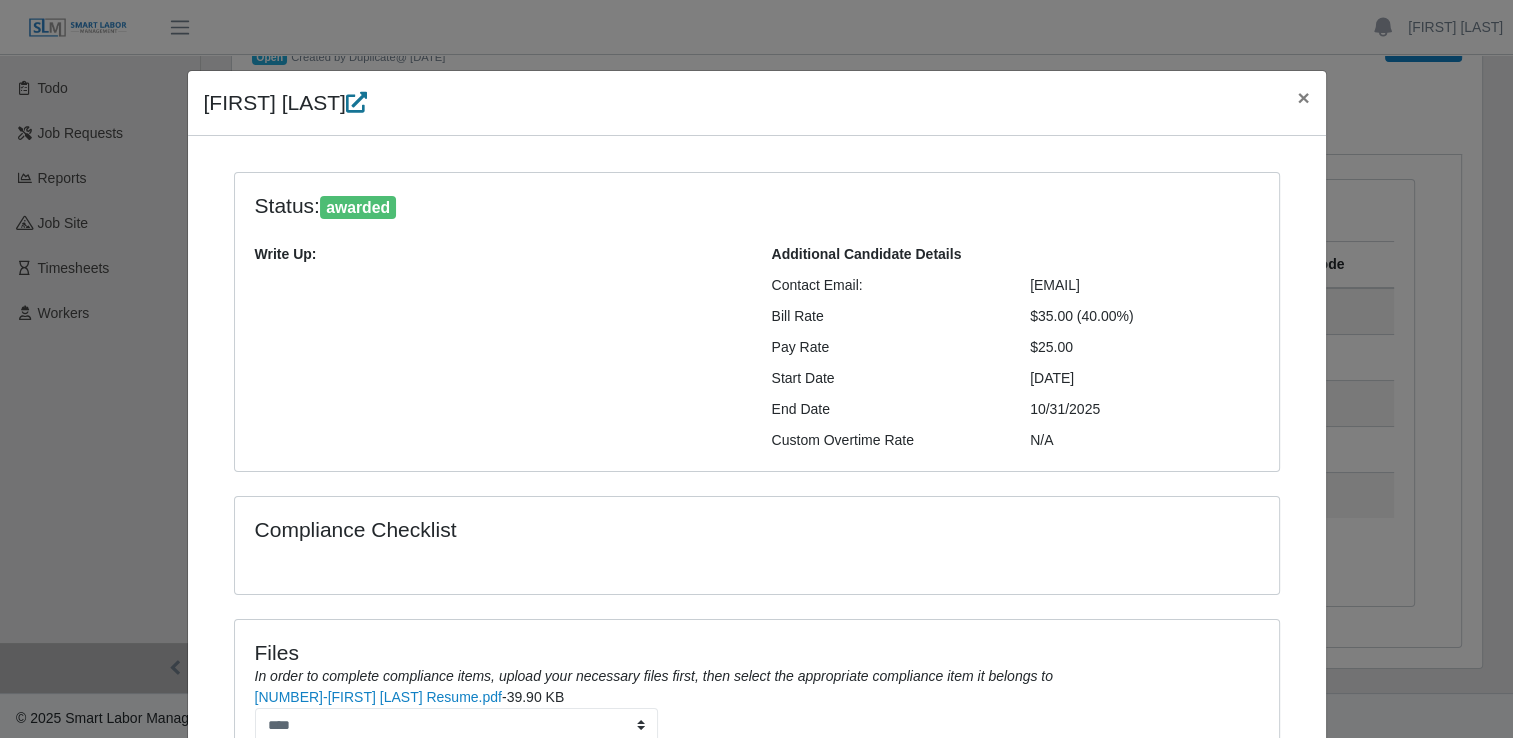 click at bounding box center [356, 102] 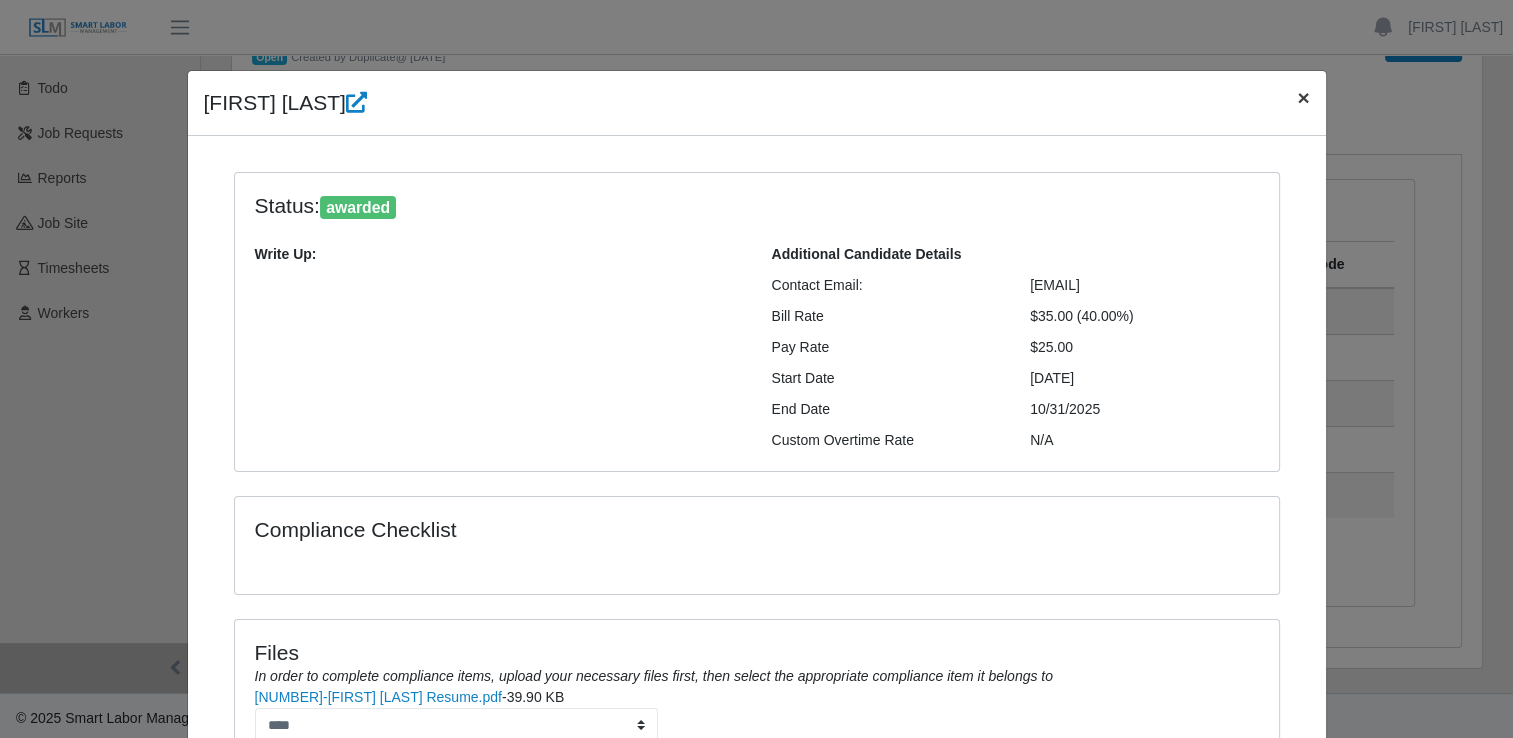 click on "×" at bounding box center (1303, 97) 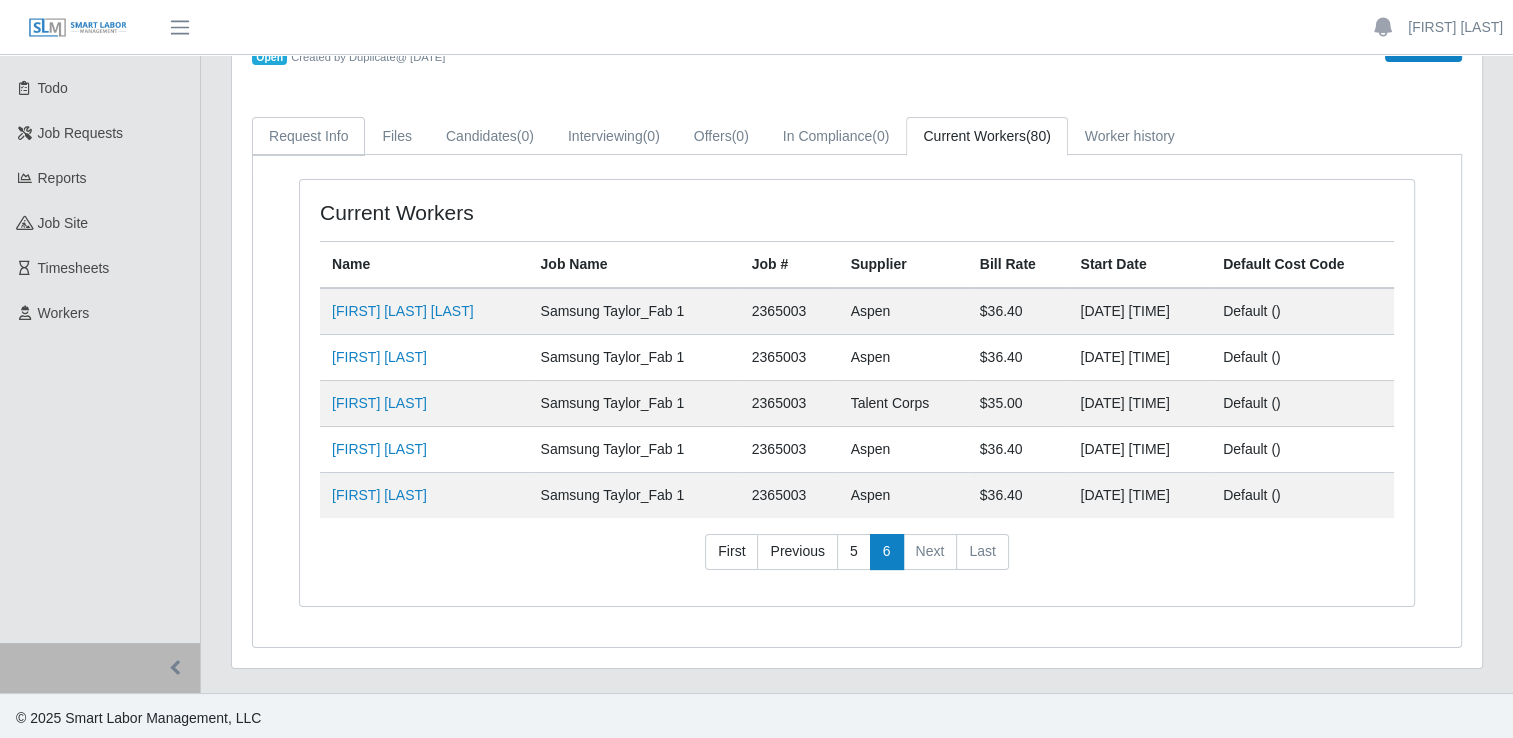 click on "Request Info" at bounding box center [308, 136] 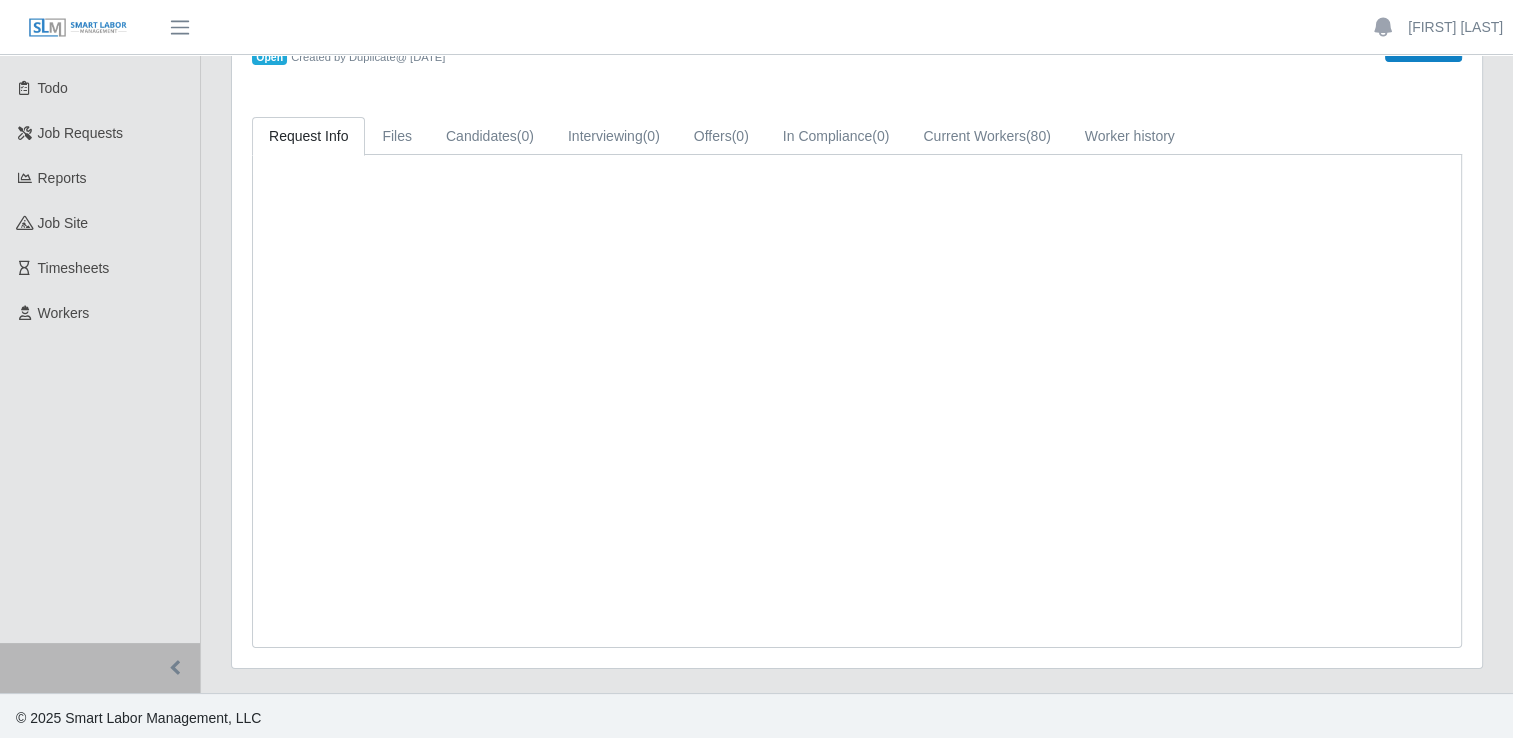 scroll, scrollTop: 497, scrollLeft: 0, axis: vertical 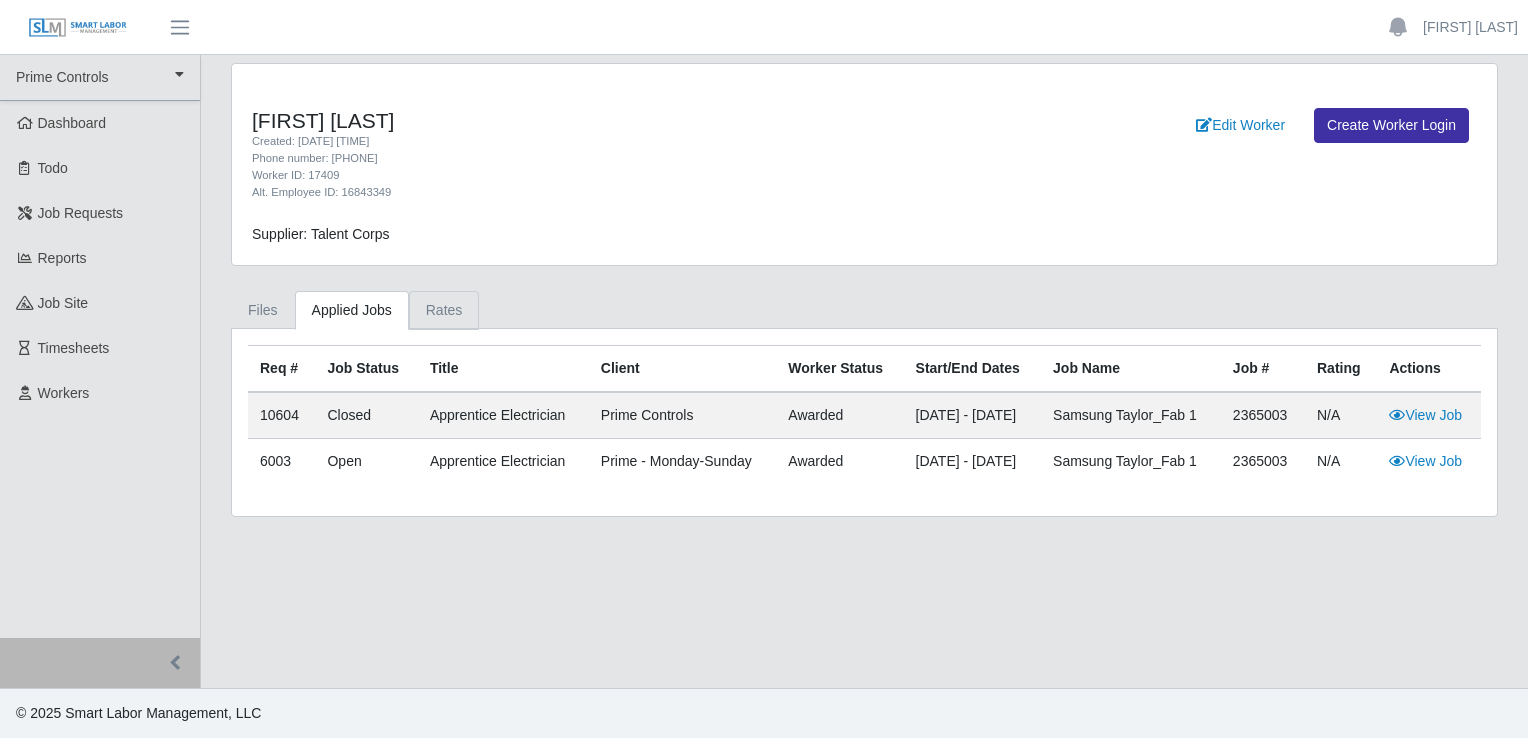 click on "Rates" at bounding box center (444, 310) 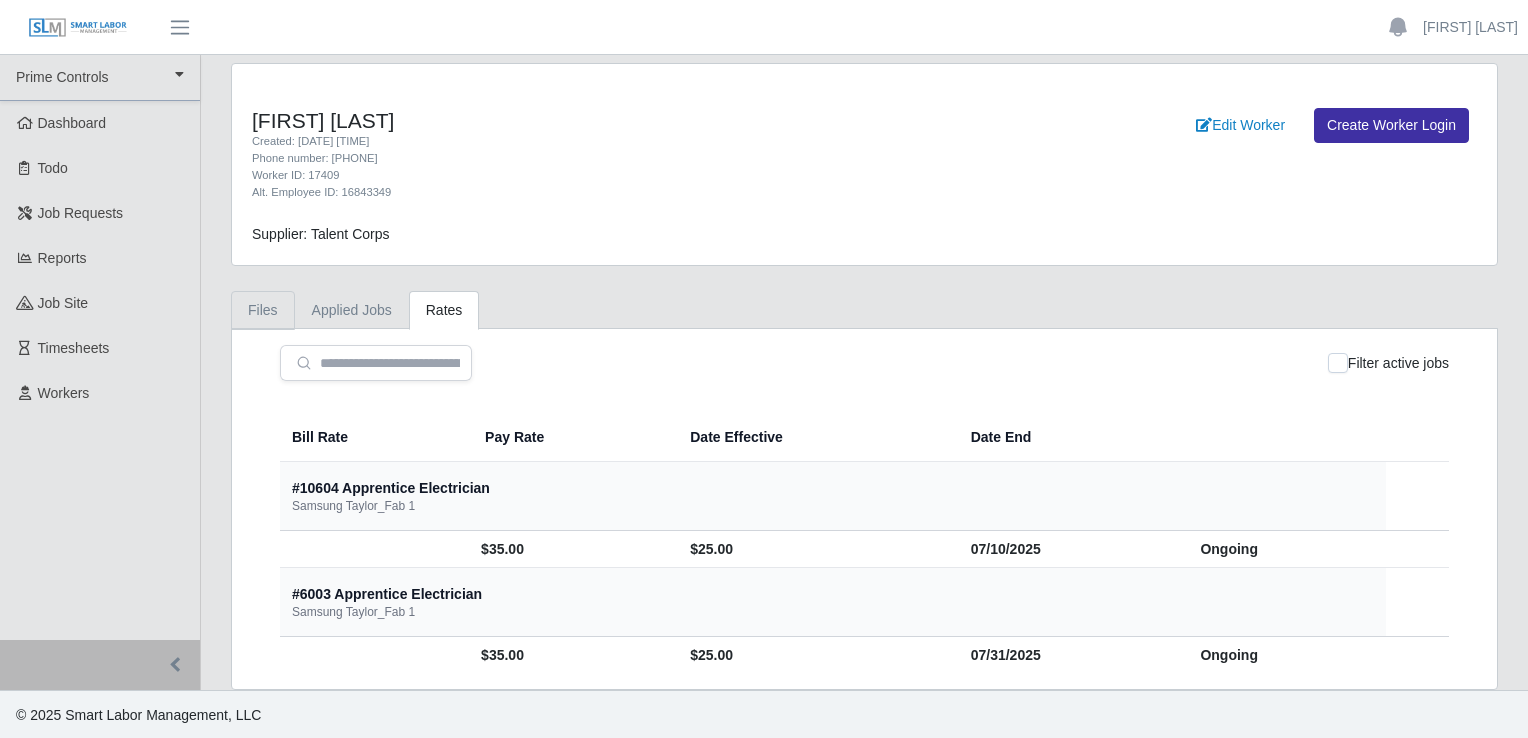click on "Files" at bounding box center [263, 310] 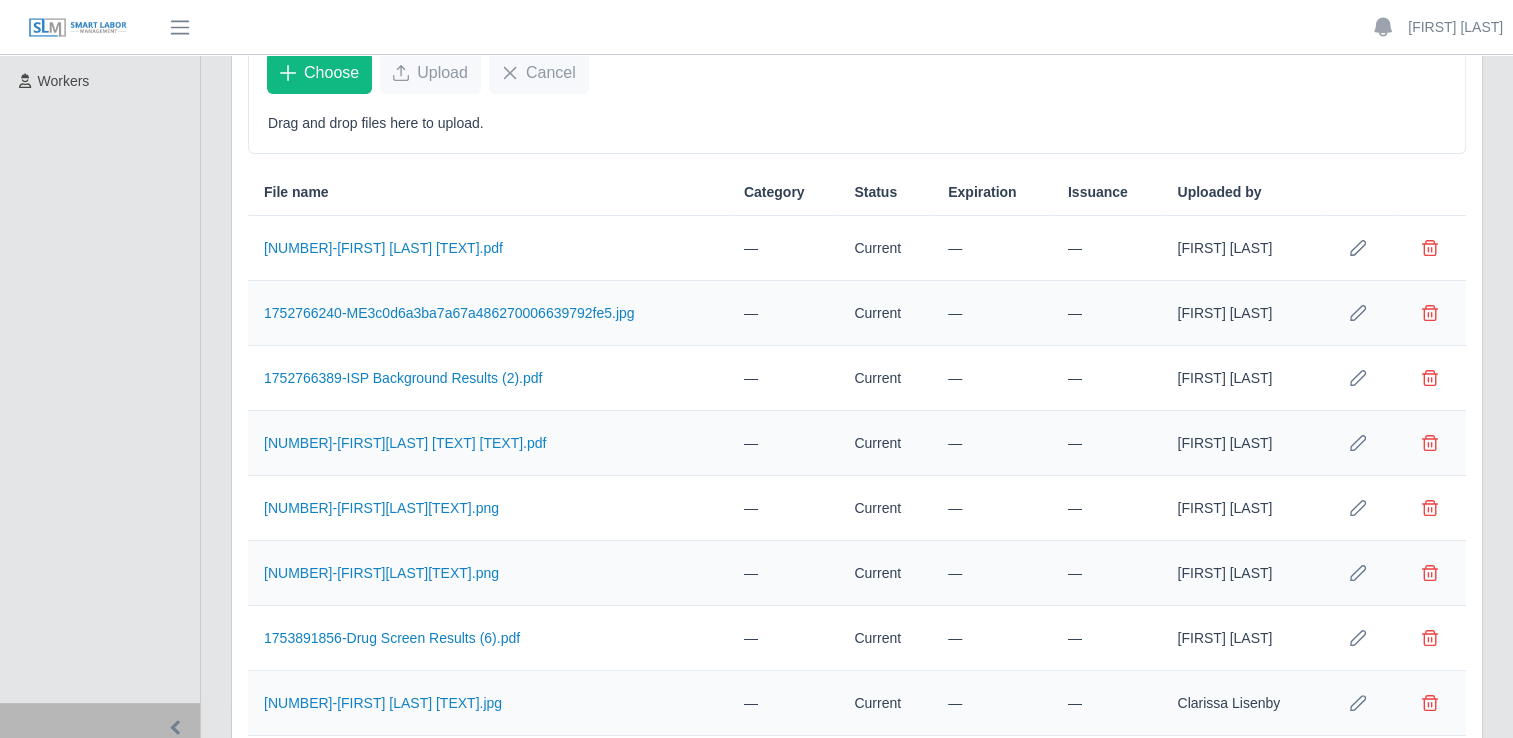 scroll, scrollTop: 372, scrollLeft: 0, axis: vertical 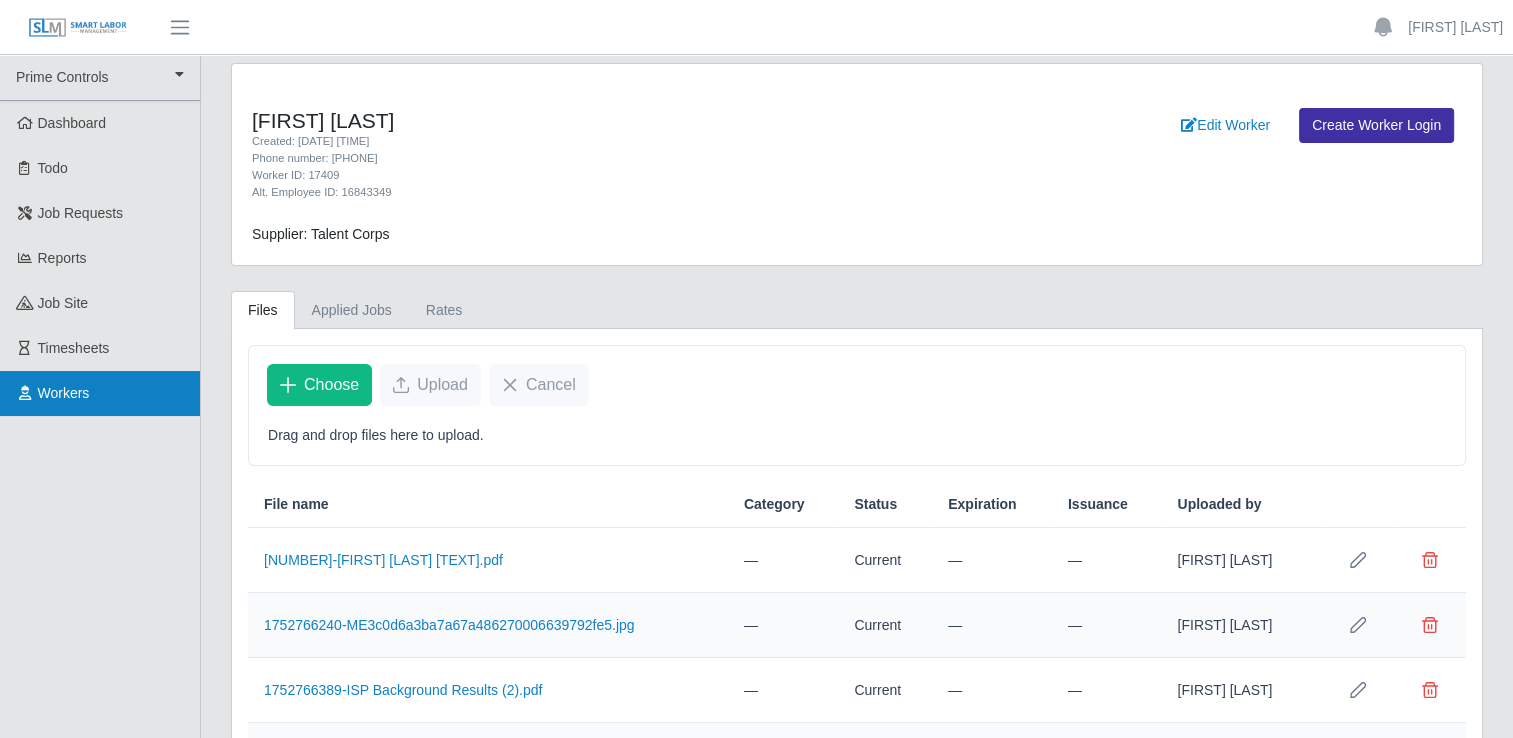 click on "Workers" at bounding box center [100, 393] 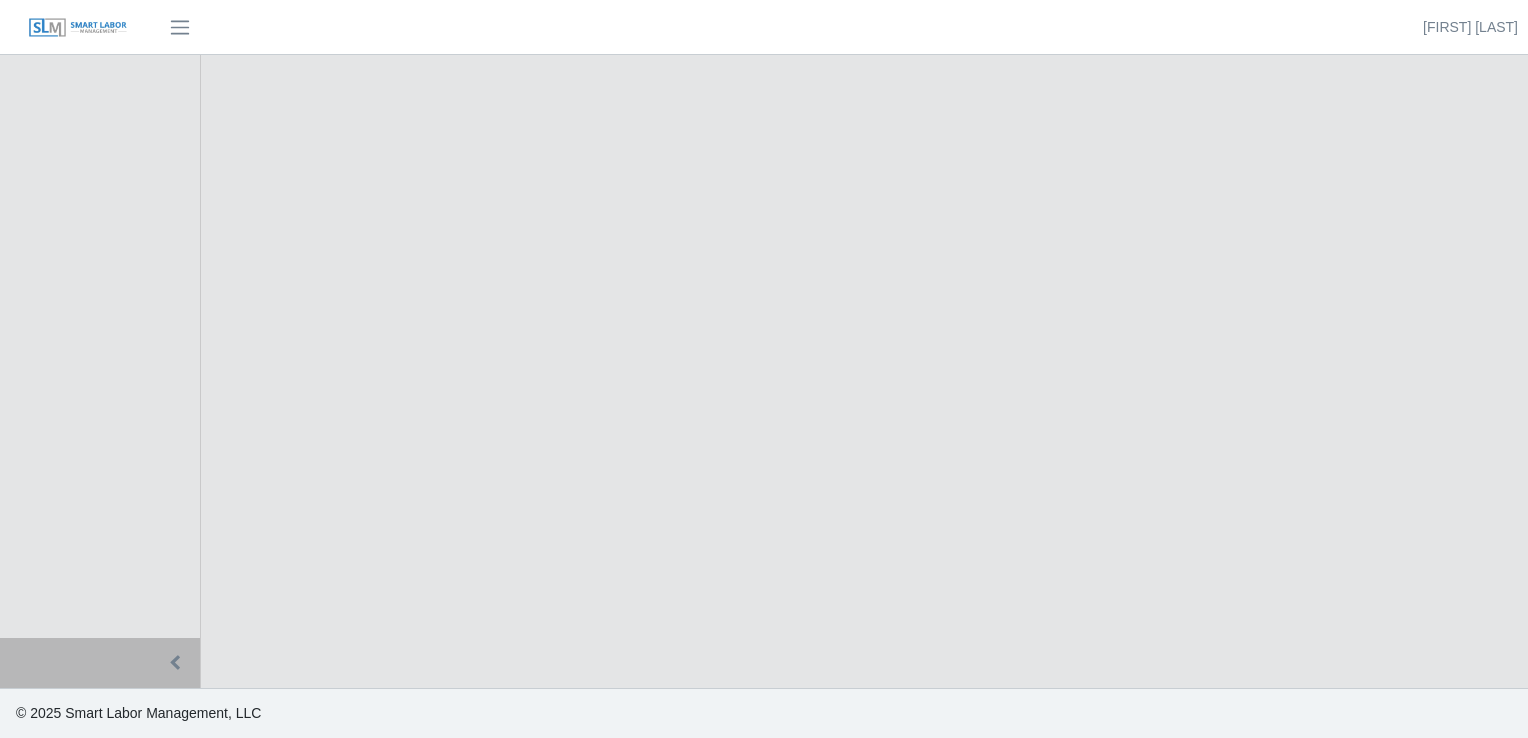 scroll, scrollTop: 0, scrollLeft: 0, axis: both 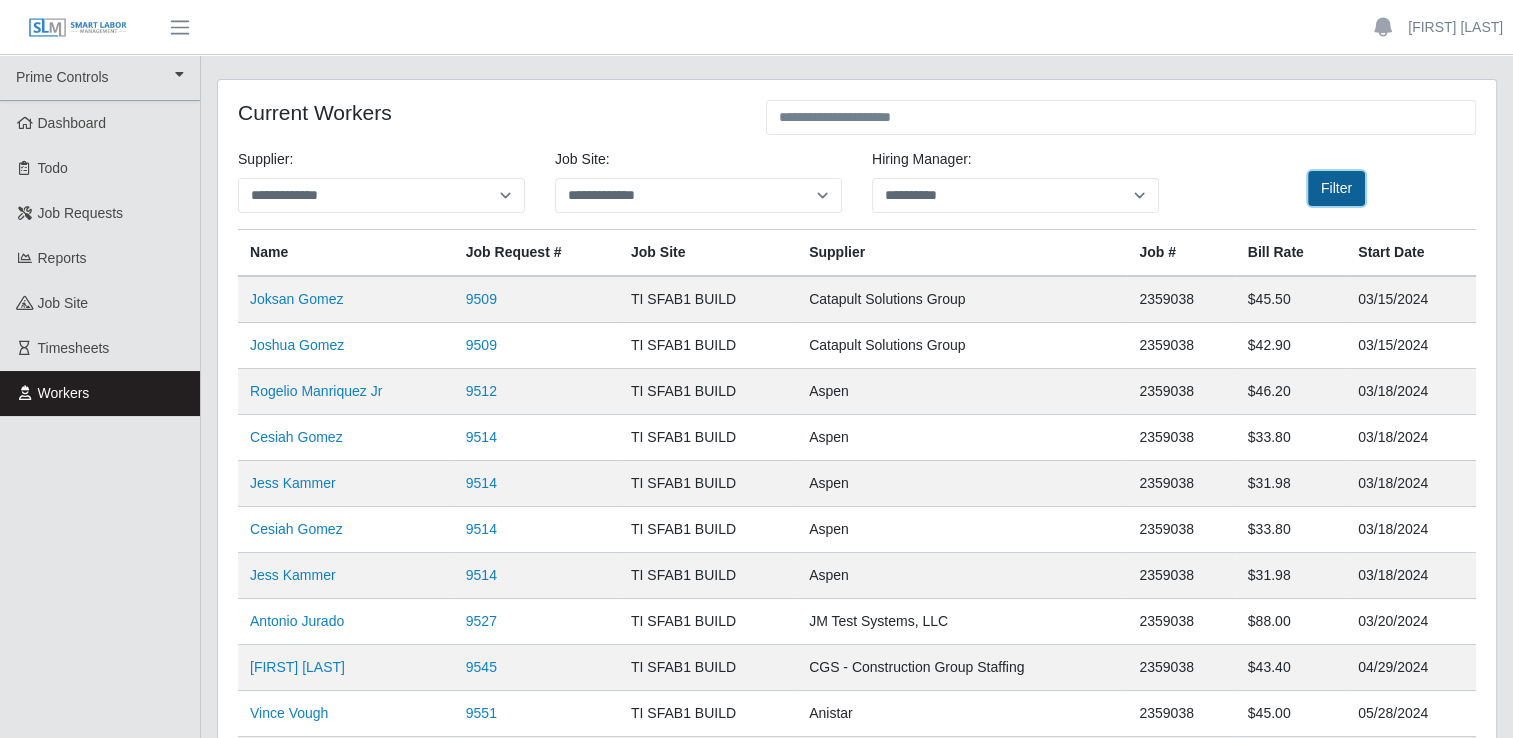 click on "Filter" at bounding box center (1336, 188) 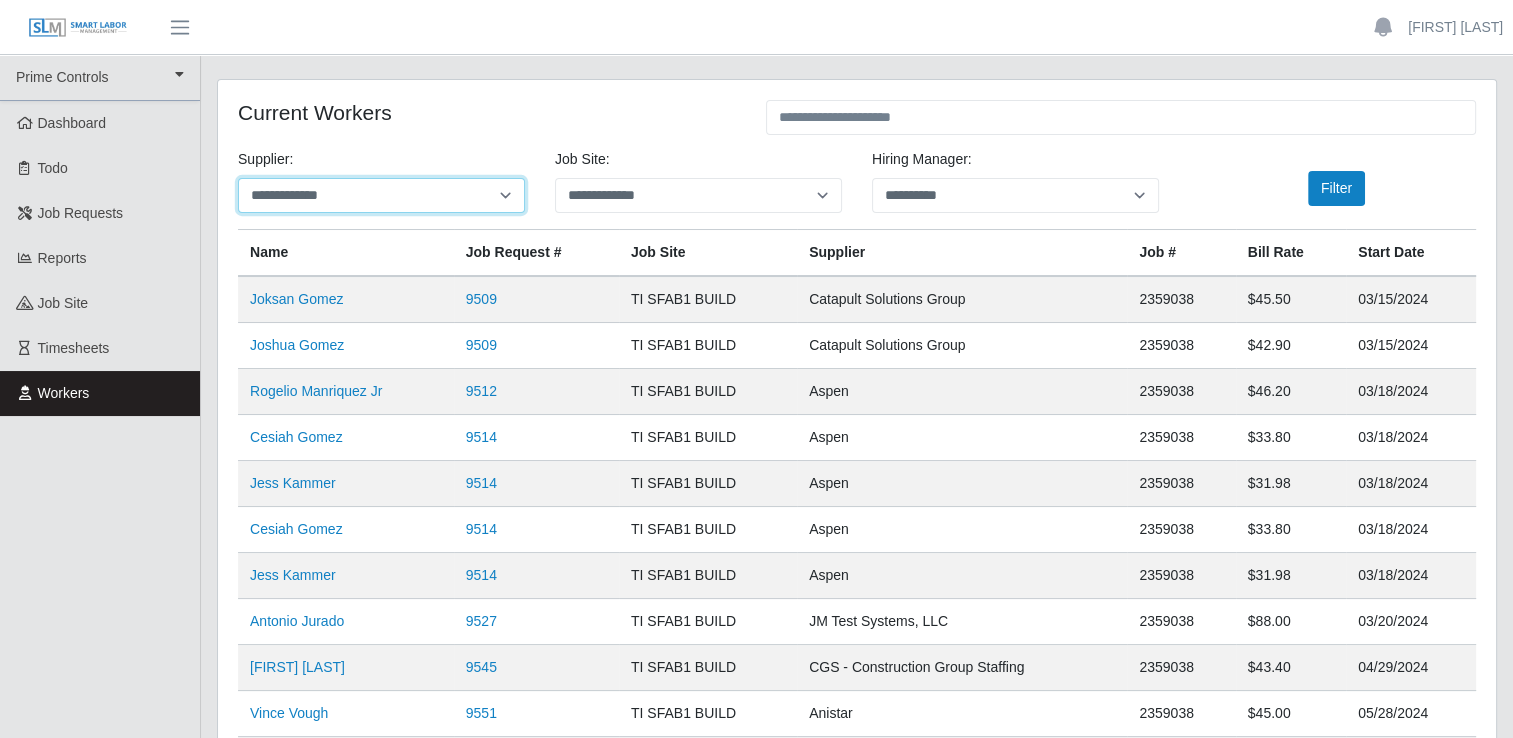 click on "**********" at bounding box center [381, 195] 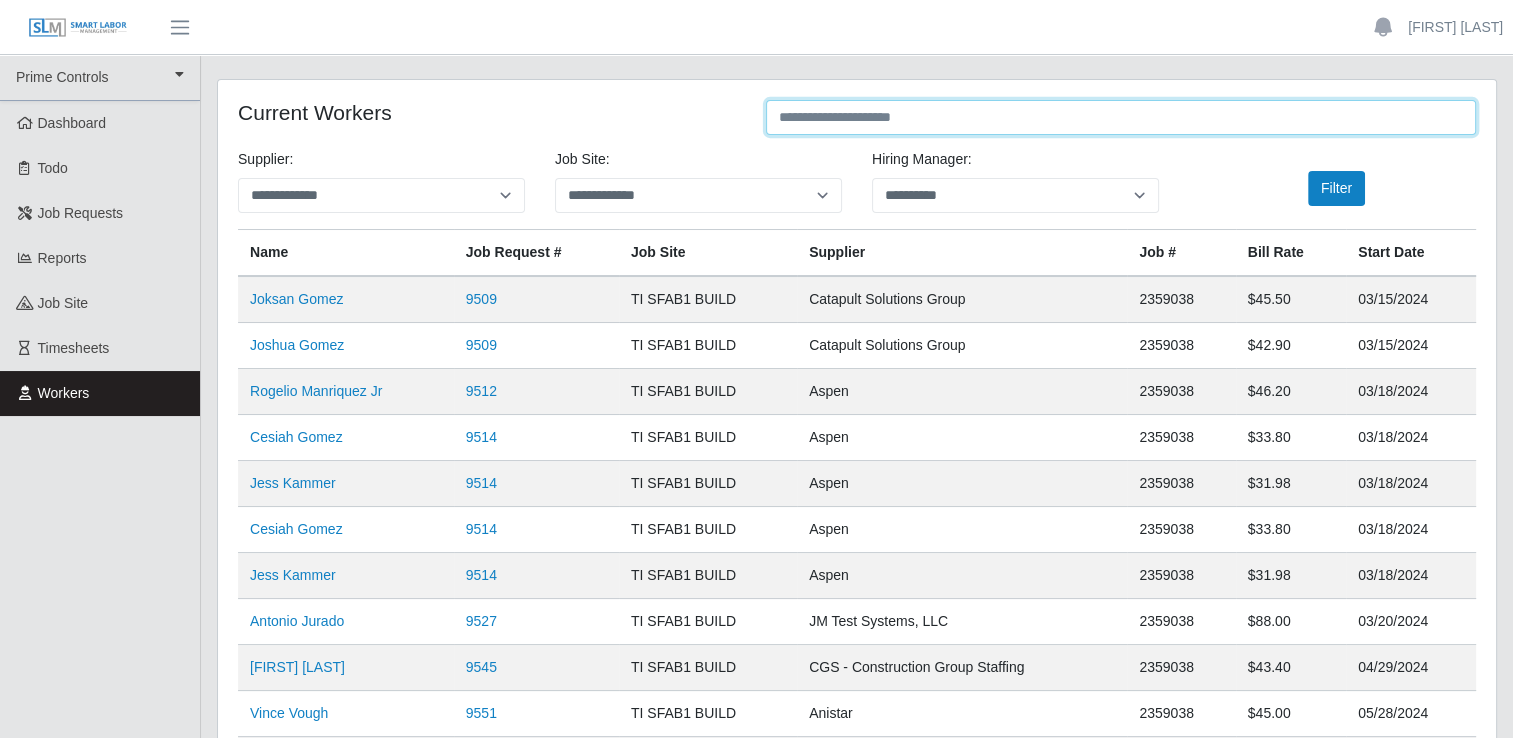click at bounding box center [1121, 117] 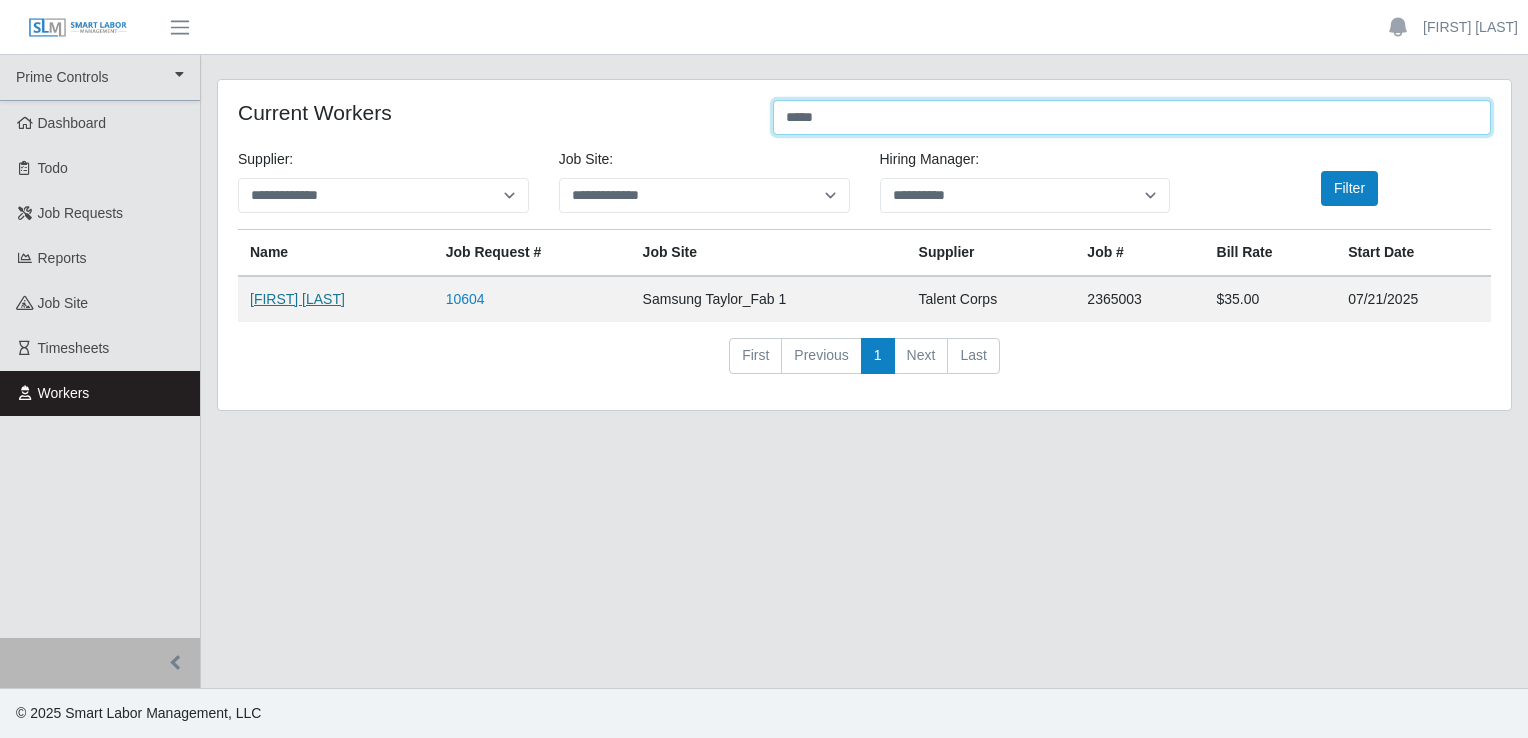 type on "*****" 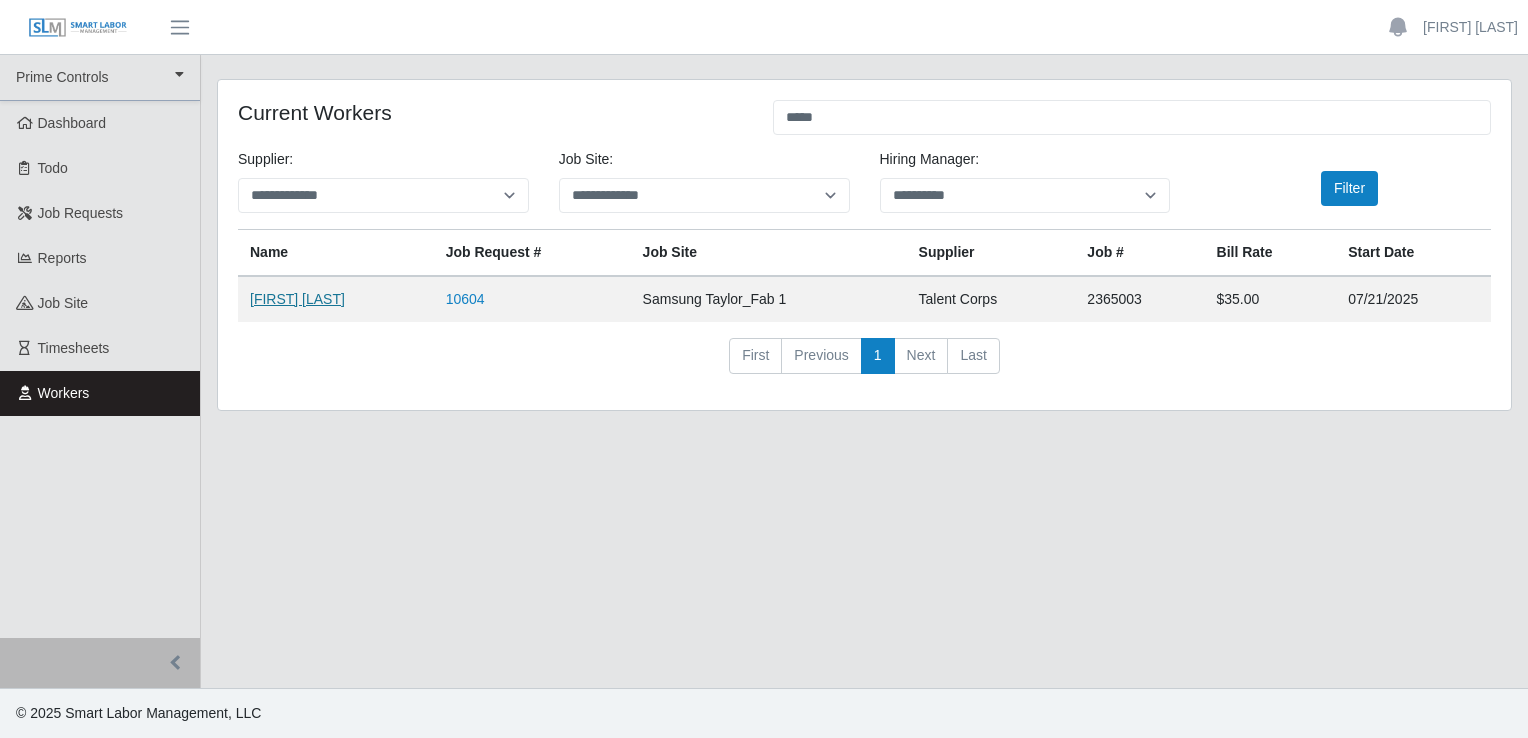 click on "[FIRST] [LAST]" at bounding box center [297, 299] 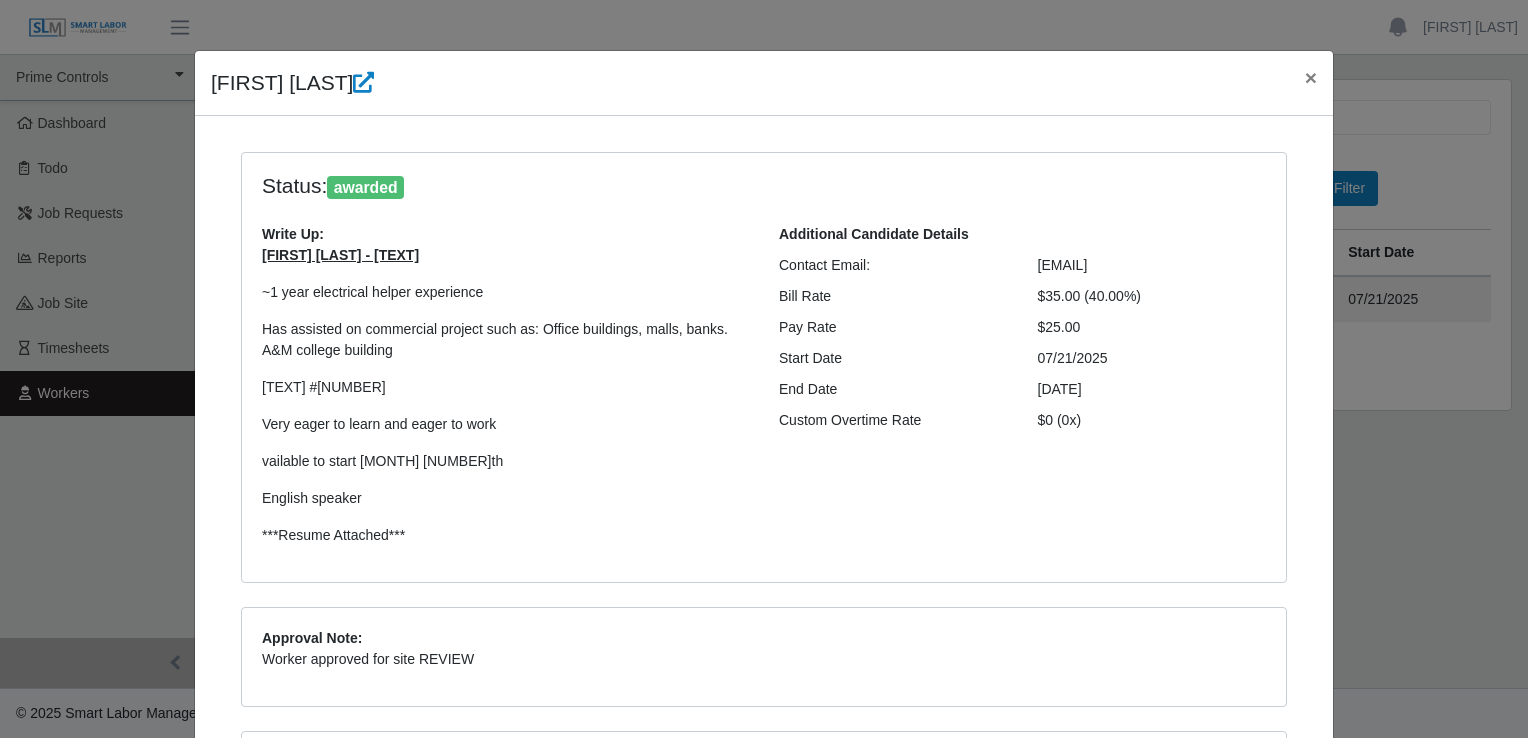 scroll, scrollTop: 16, scrollLeft: 0, axis: vertical 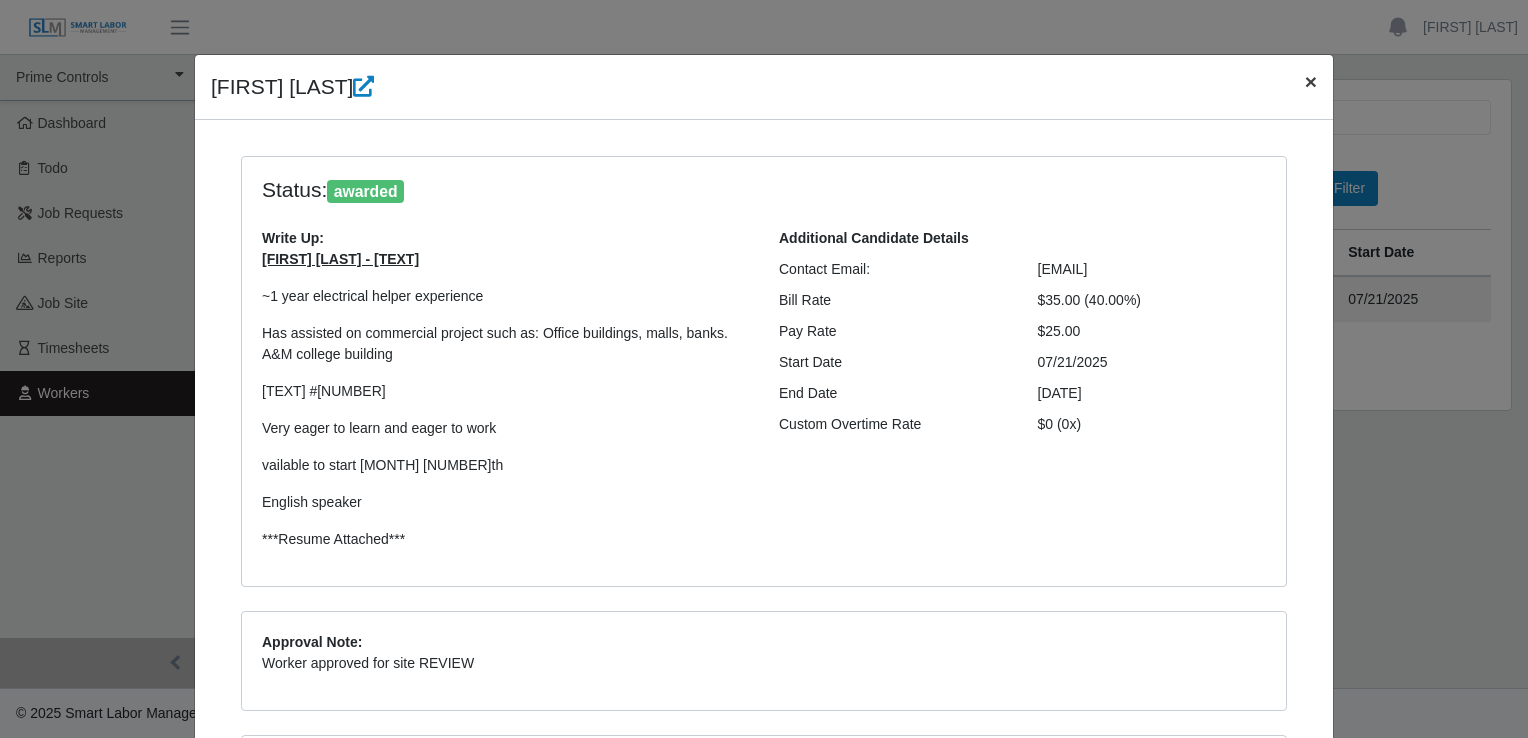 click on "×" at bounding box center (1311, 81) 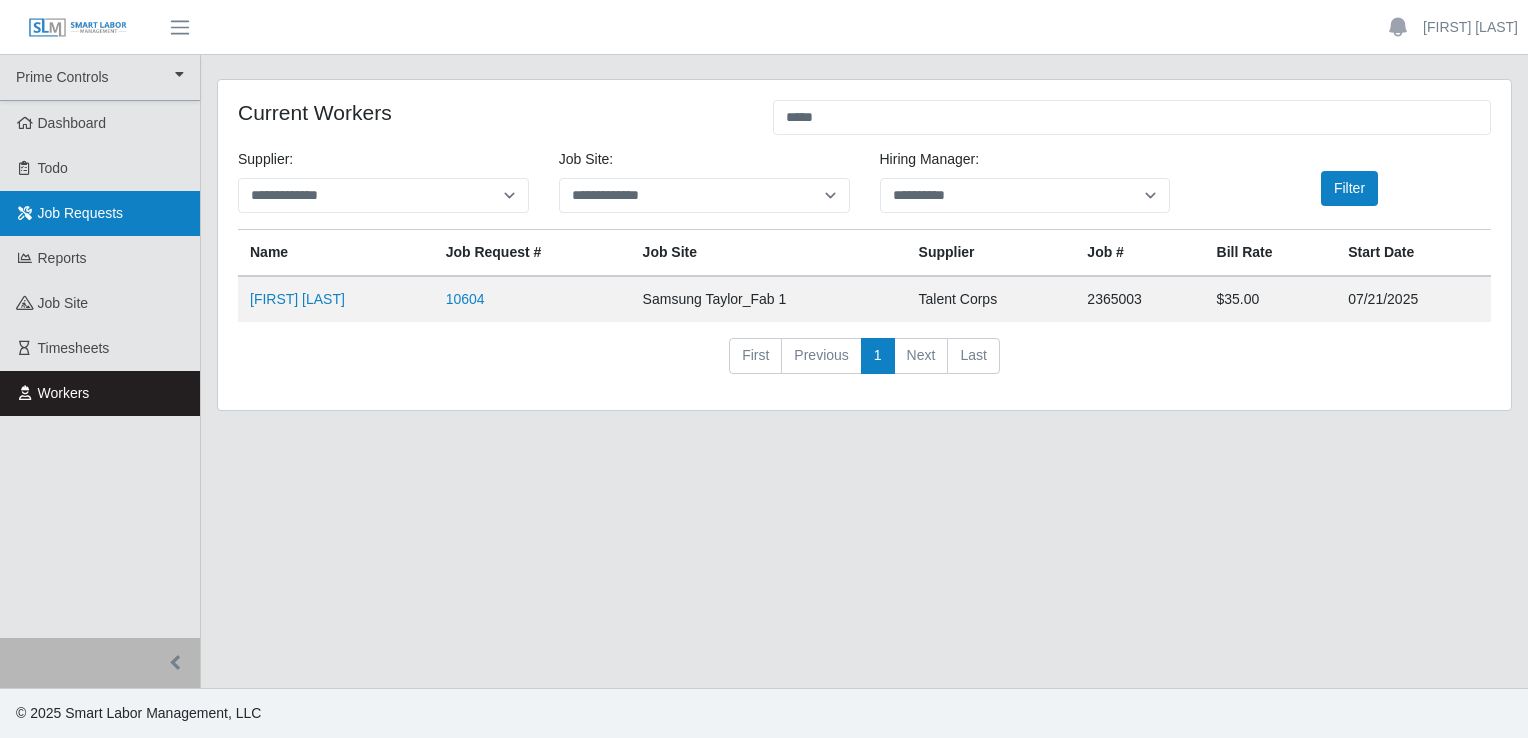 click on "Job Requests" at bounding box center [81, 213] 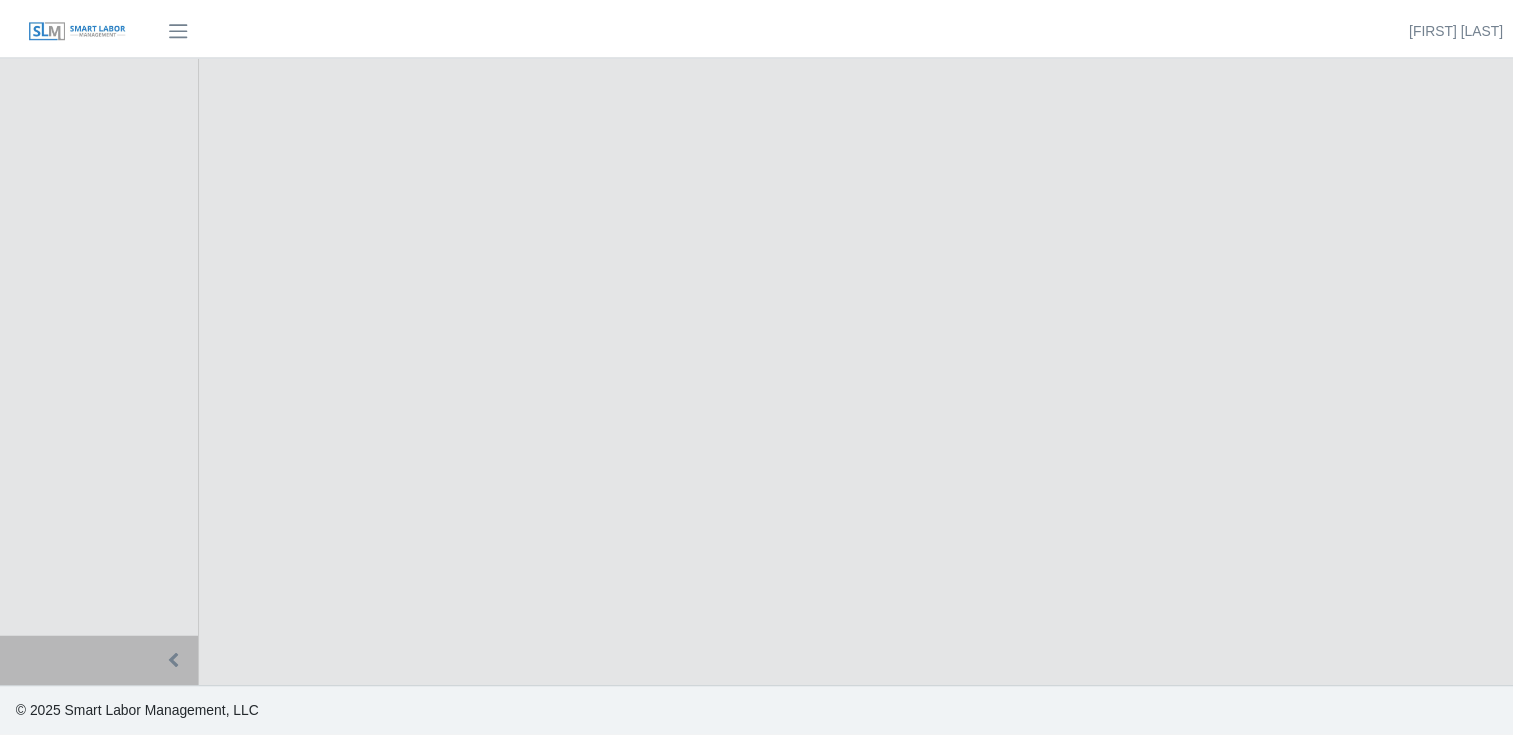 scroll, scrollTop: 0, scrollLeft: 0, axis: both 